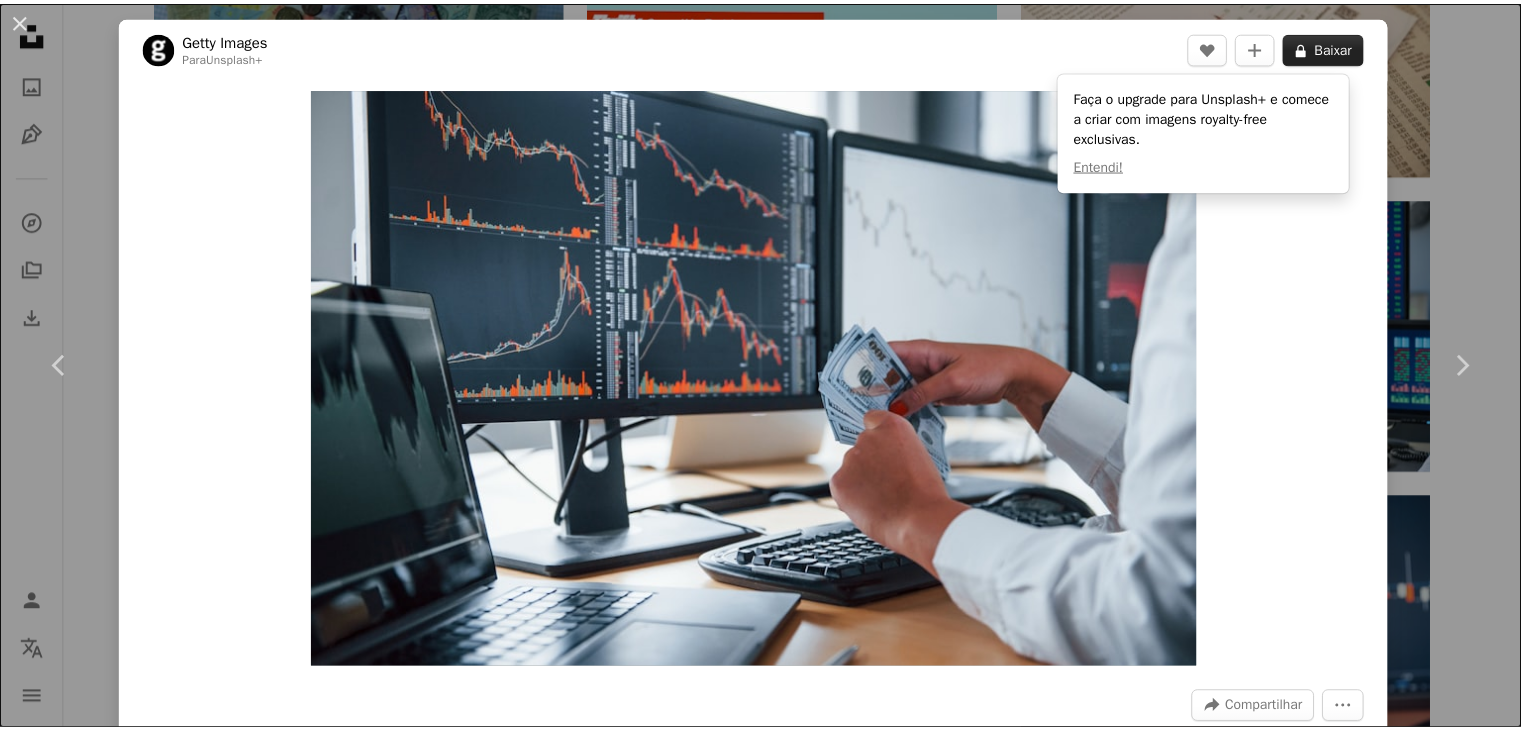 scroll, scrollTop: 9600, scrollLeft: 0, axis: vertical 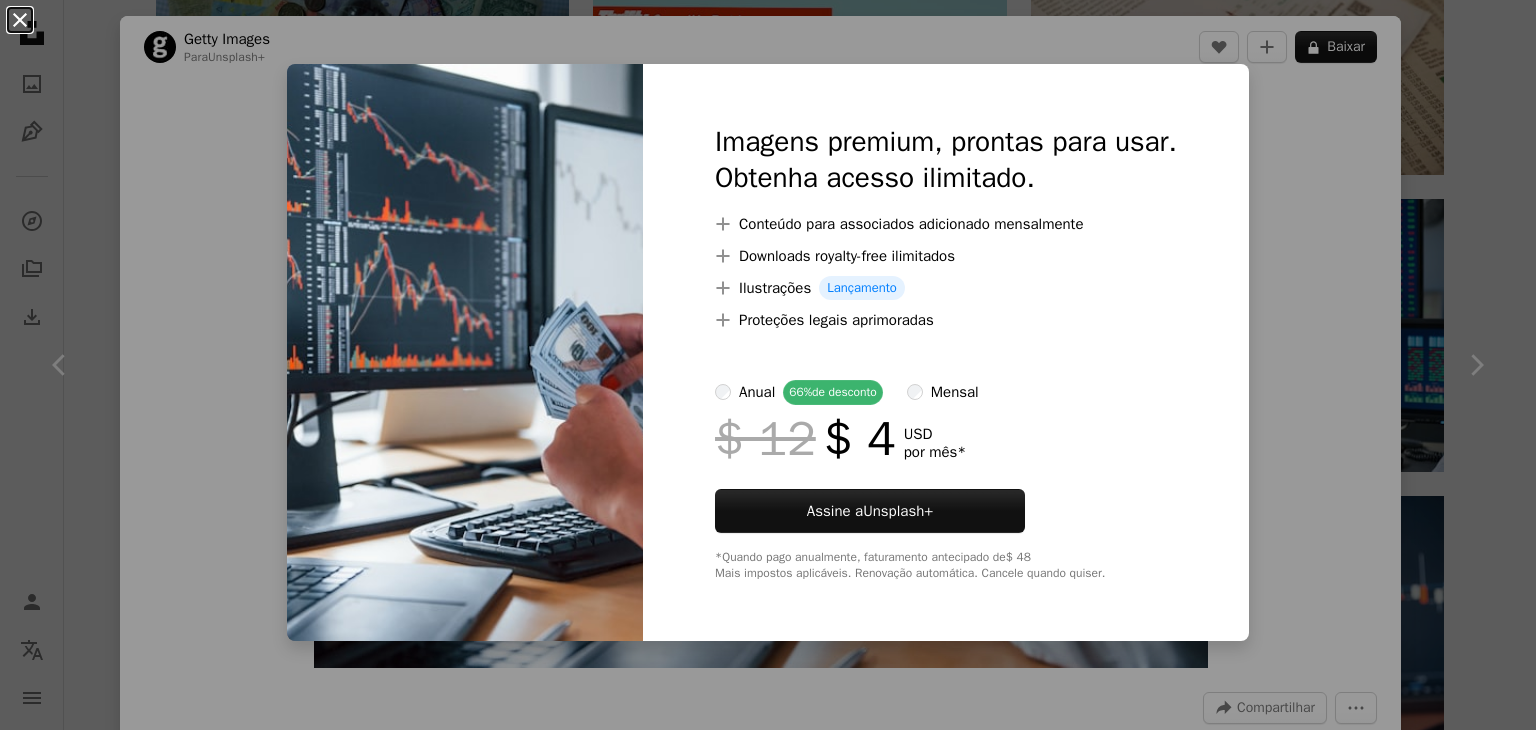 click on "An X shape" at bounding box center [20, 20] 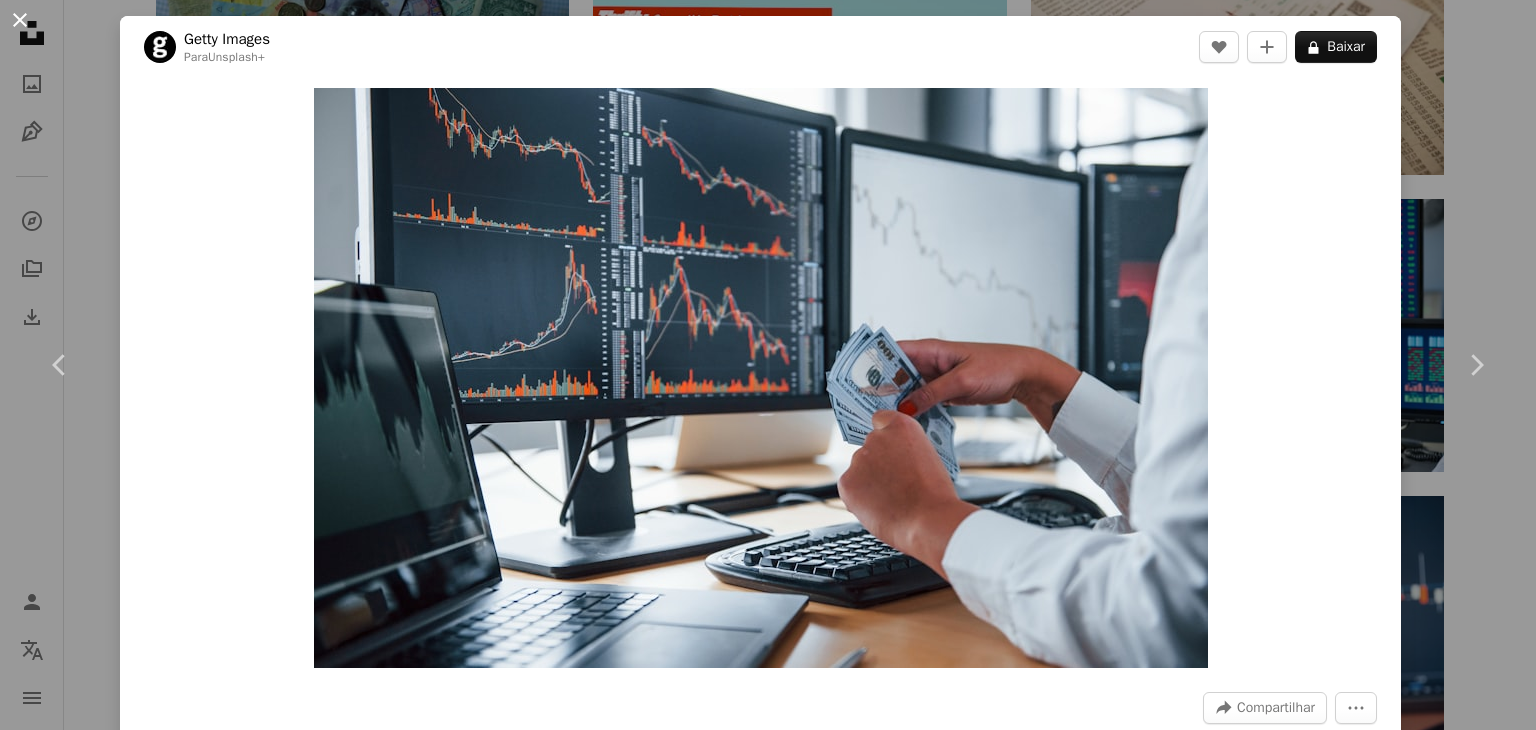 click on "An X shape" at bounding box center (20, 20) 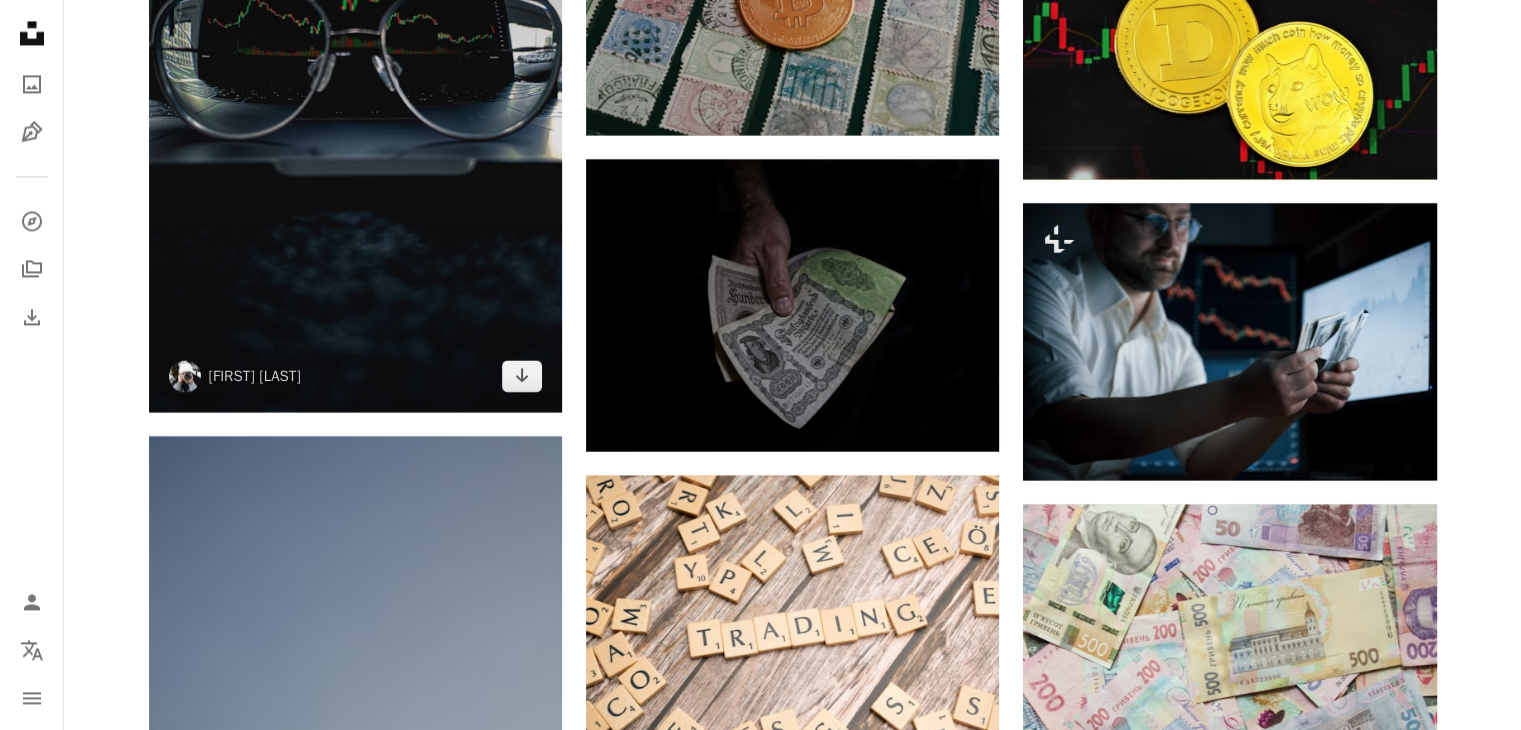 scroll, scrollTop: 10800, scrollLeft: 0, axis: vertical 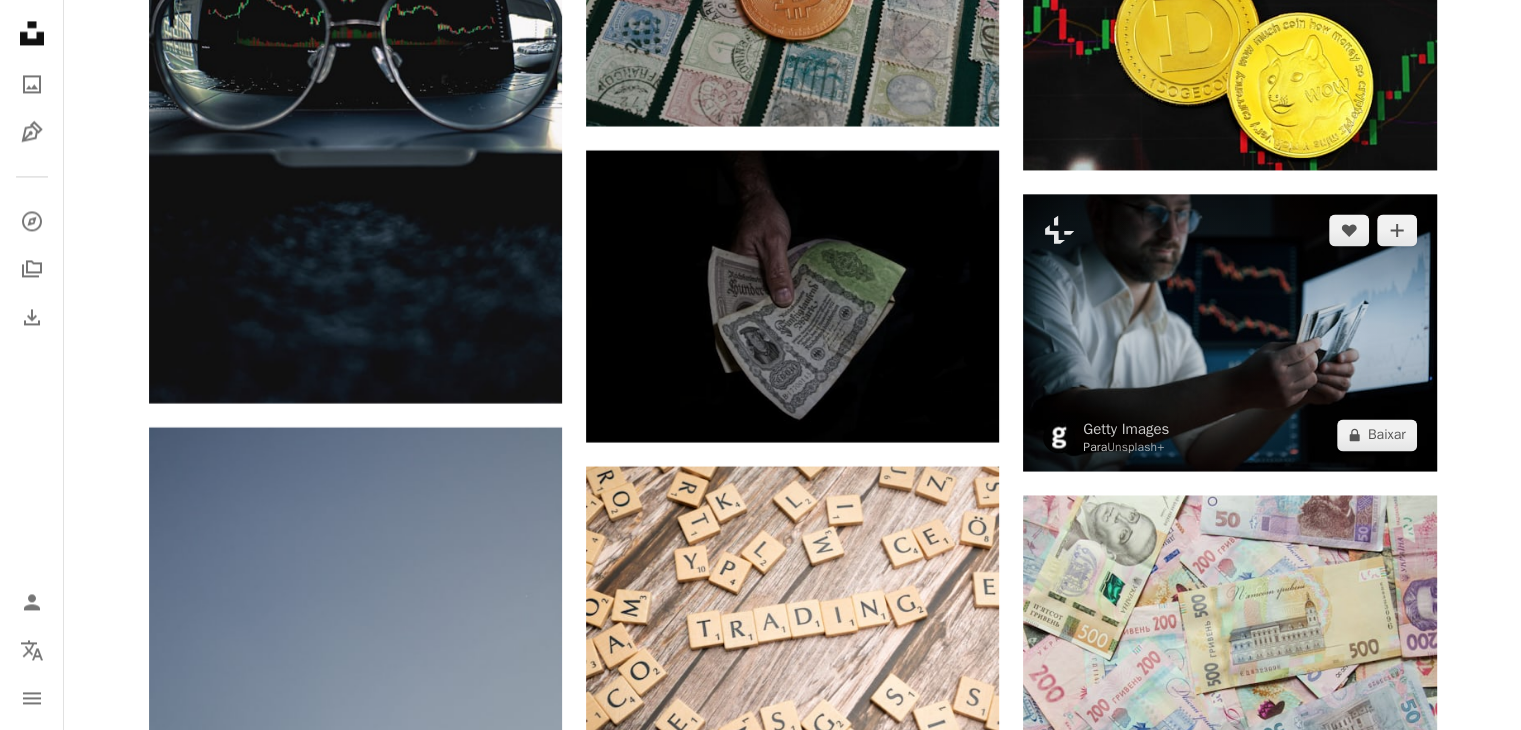 click at bounding box center [1229, 332] 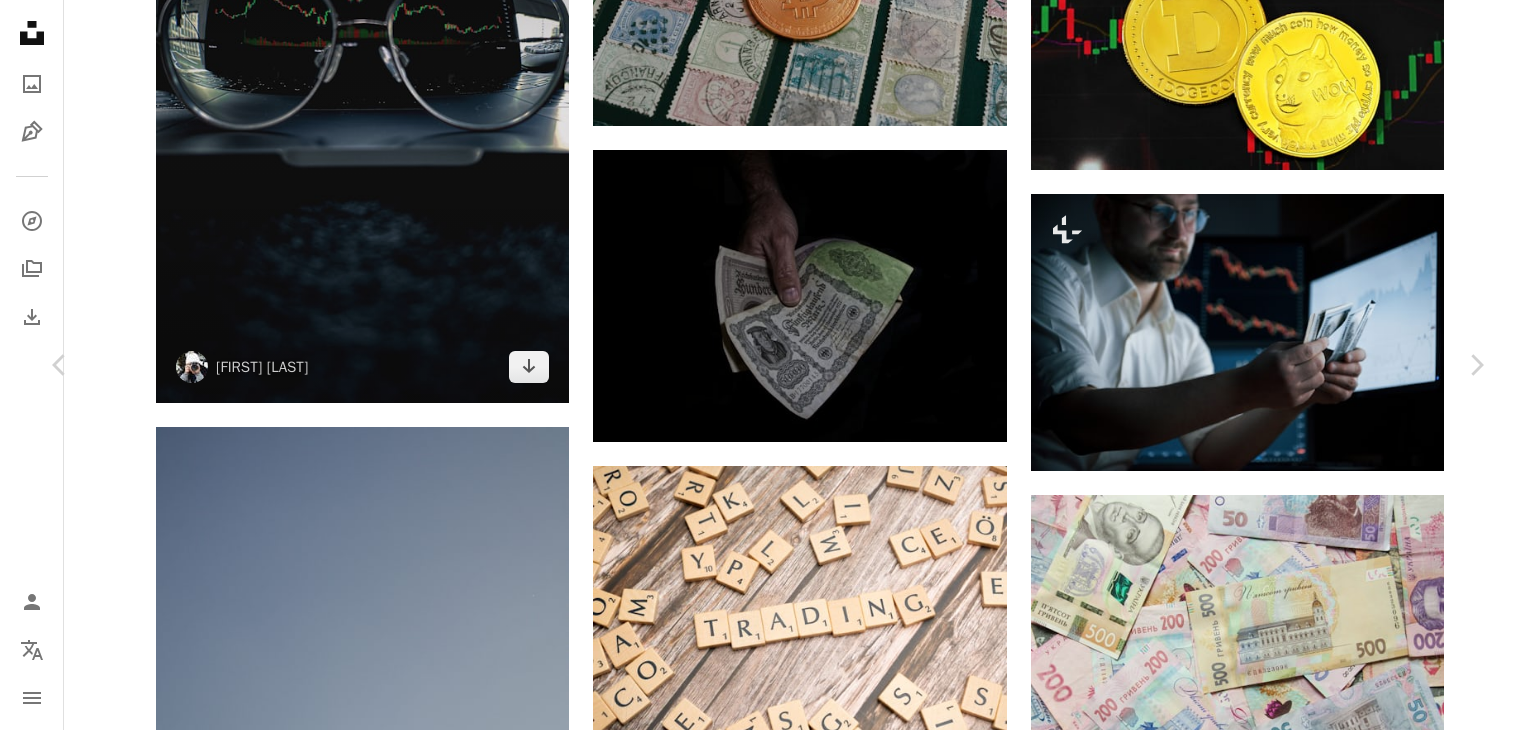 drag, startPoint x: 19, startPoint y: 18, endPoint x: 289, endPoint y: 246, distance: 353.3893 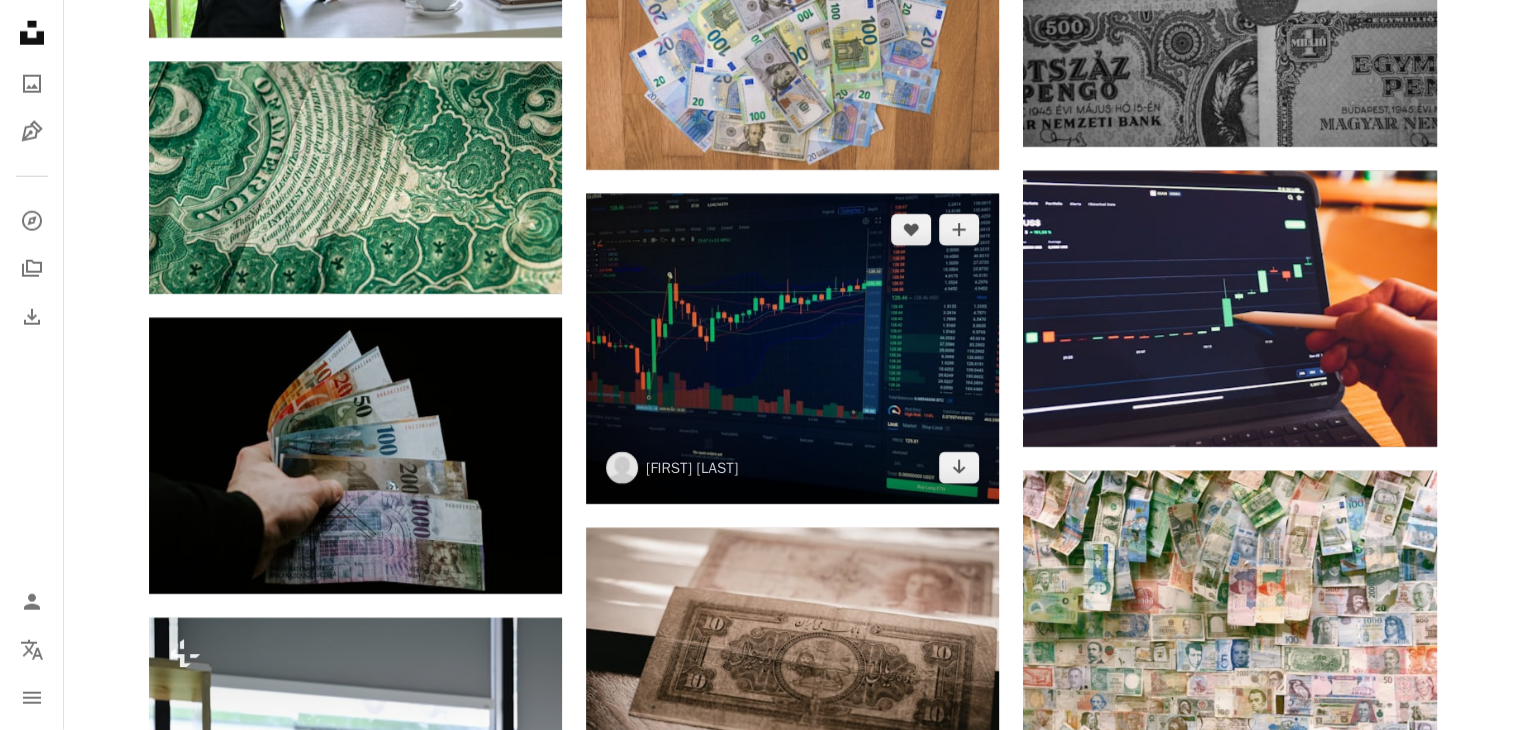 scroll, scrollTop: 13000, scrollLeft: 0, axis: vertical 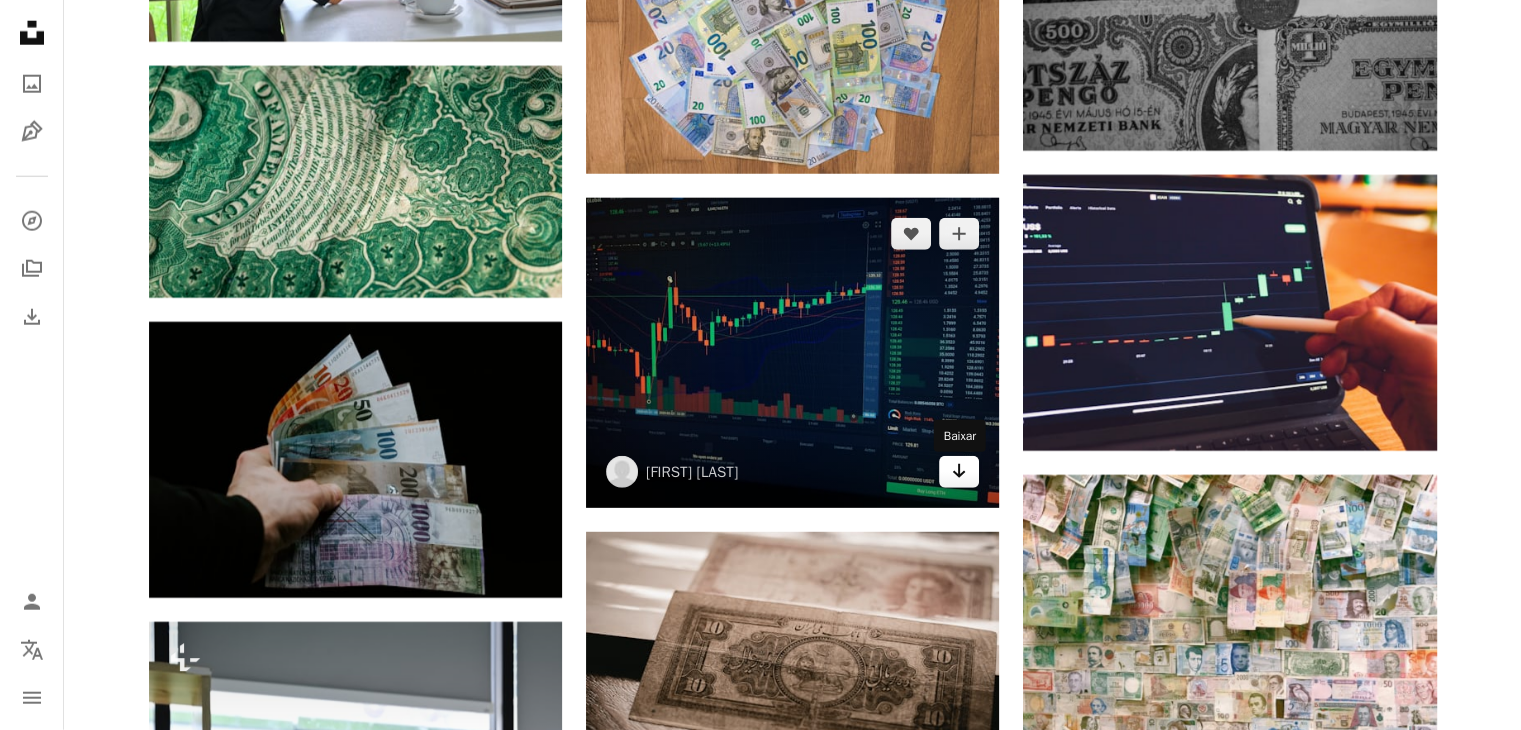 click on "Arrow pointing down" 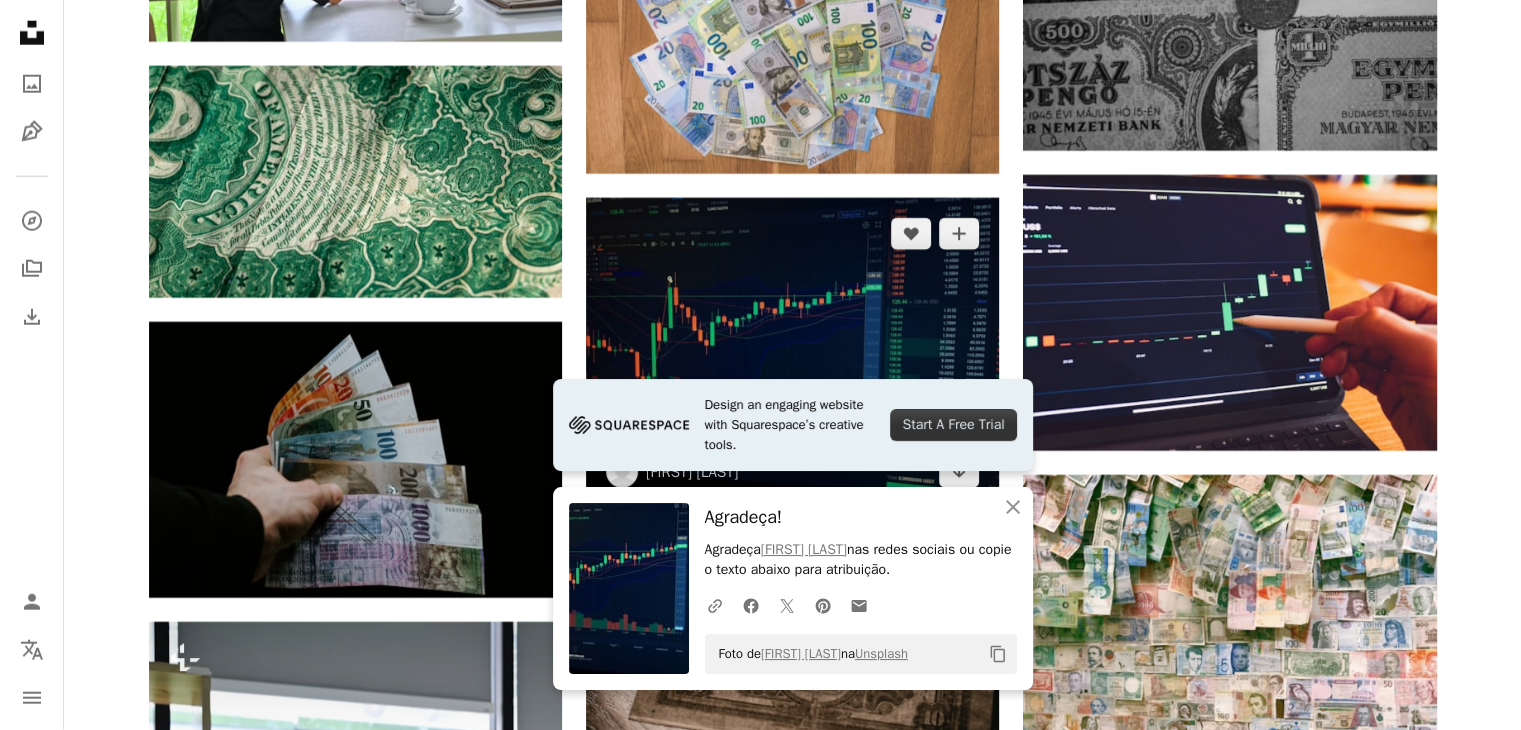 click at bounding box center (792, 353) 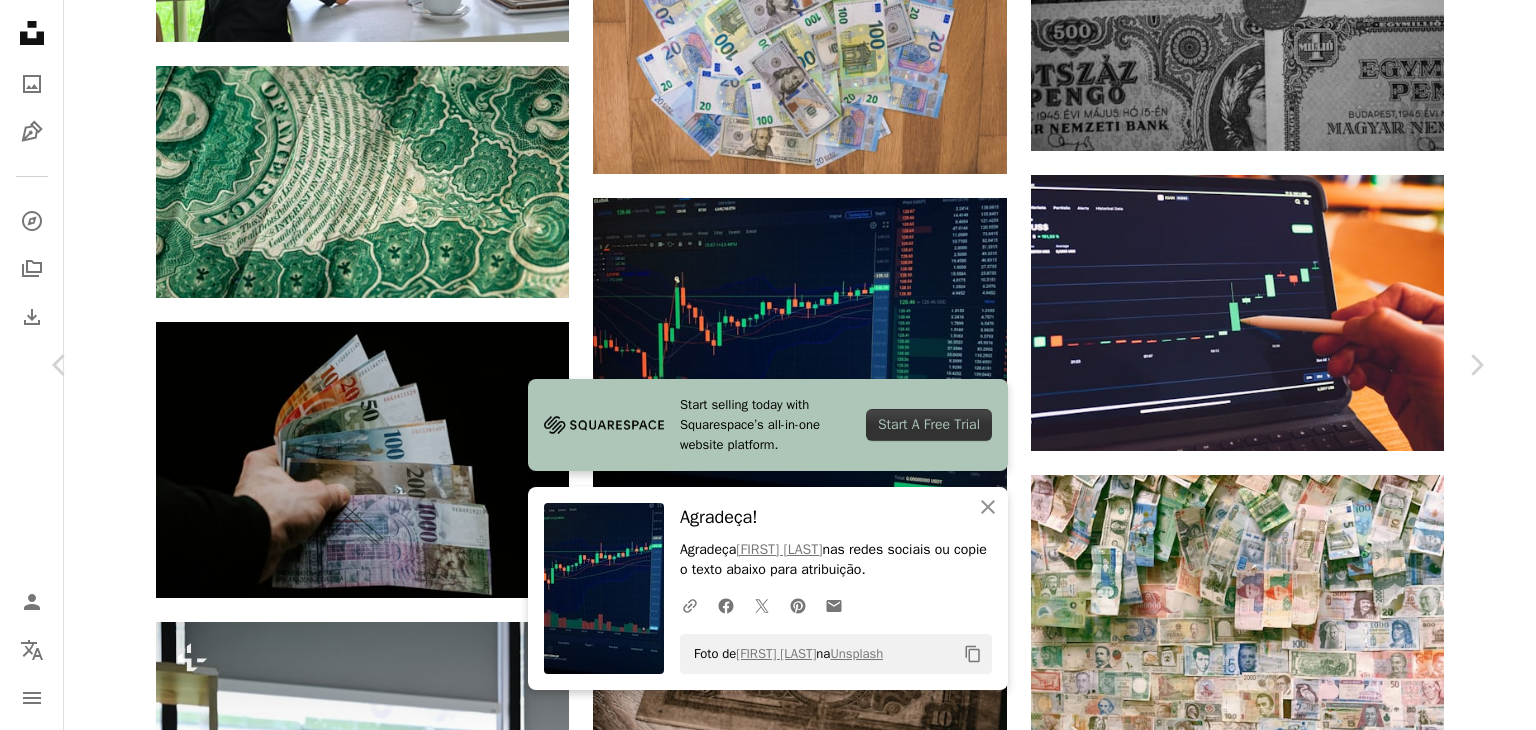 click on "An X shape" at bounding box center [20, 20] 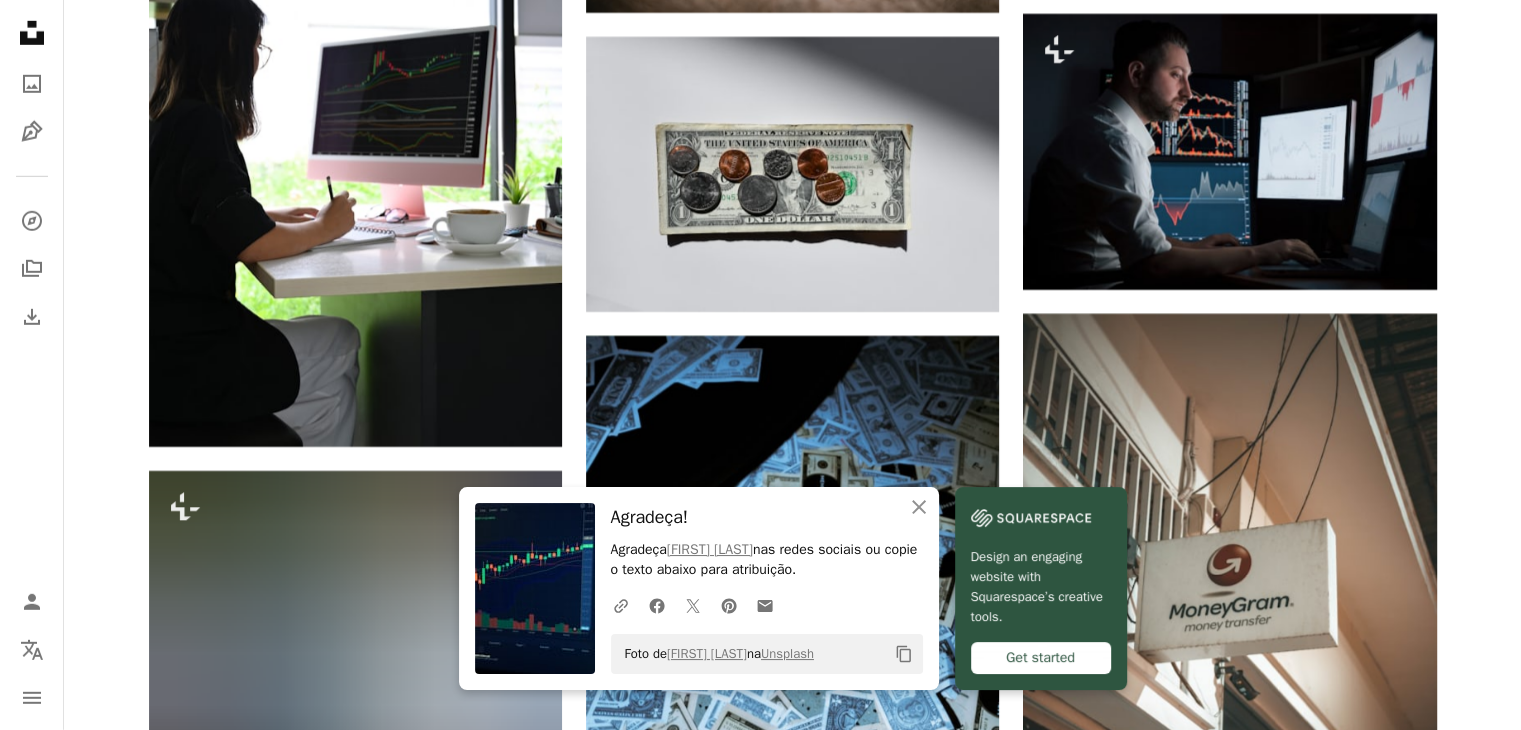 scroll, scrollTop: 13800, scrollLeft: 0, axis: vertical 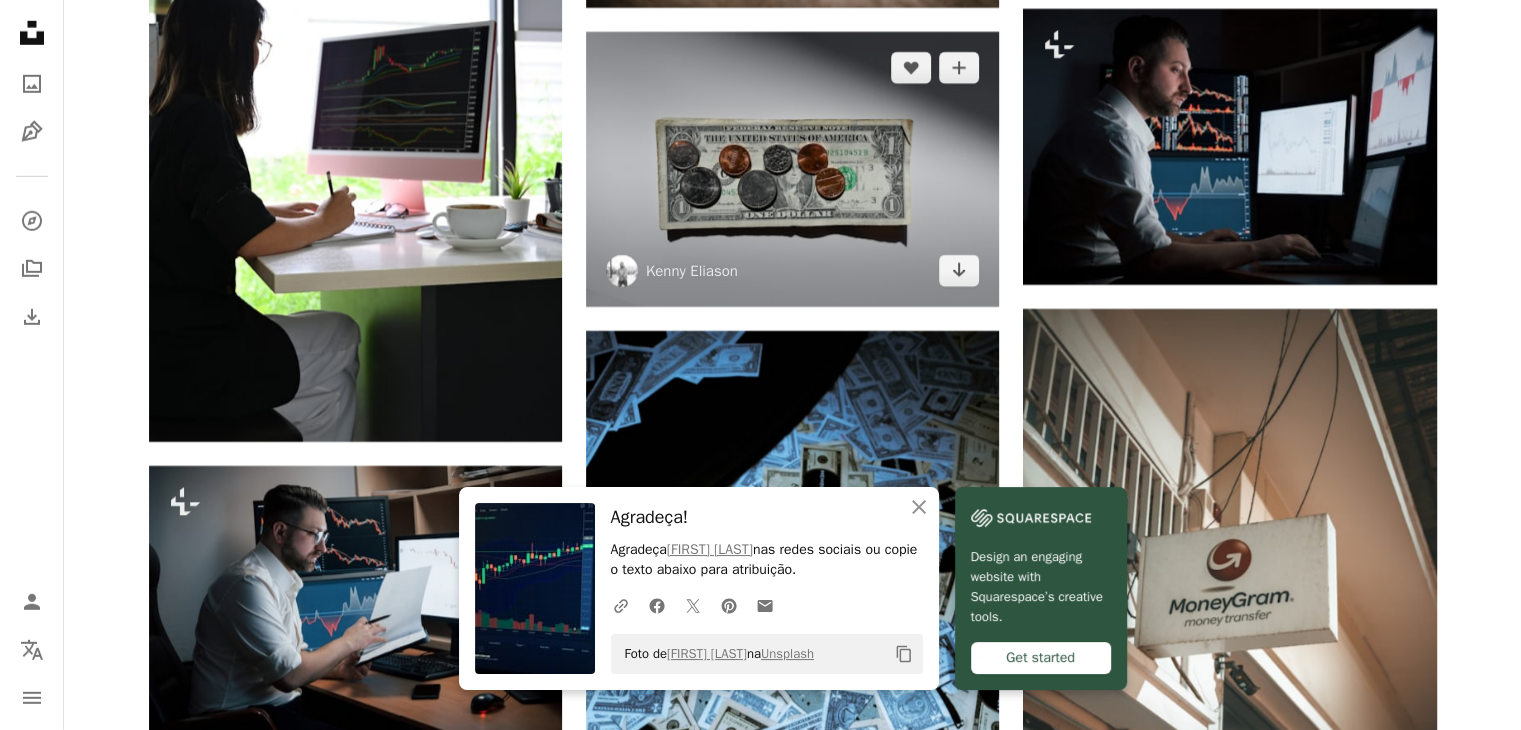 click at bounding box center [792, 169] 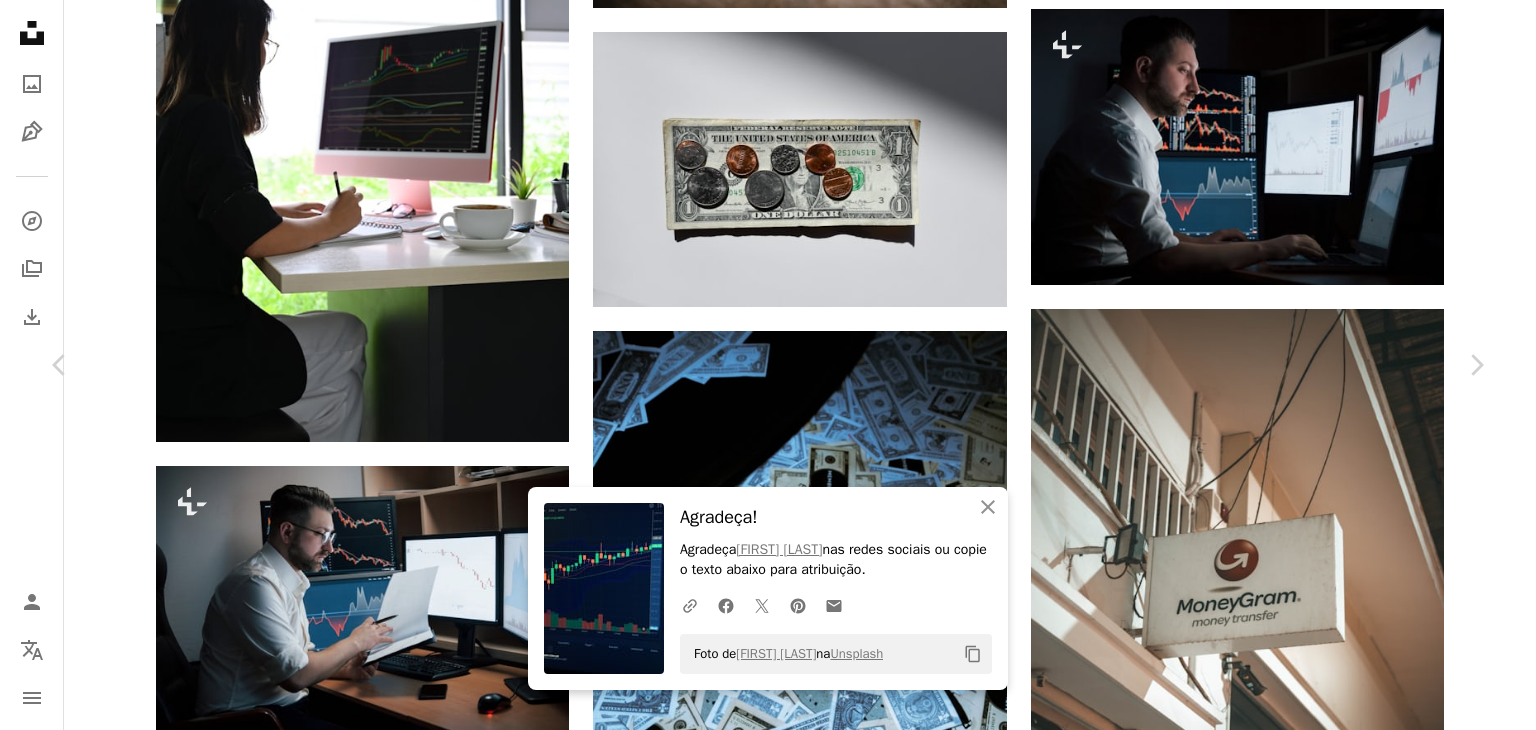 click on "An X shape" at bounding box center (20, 20) 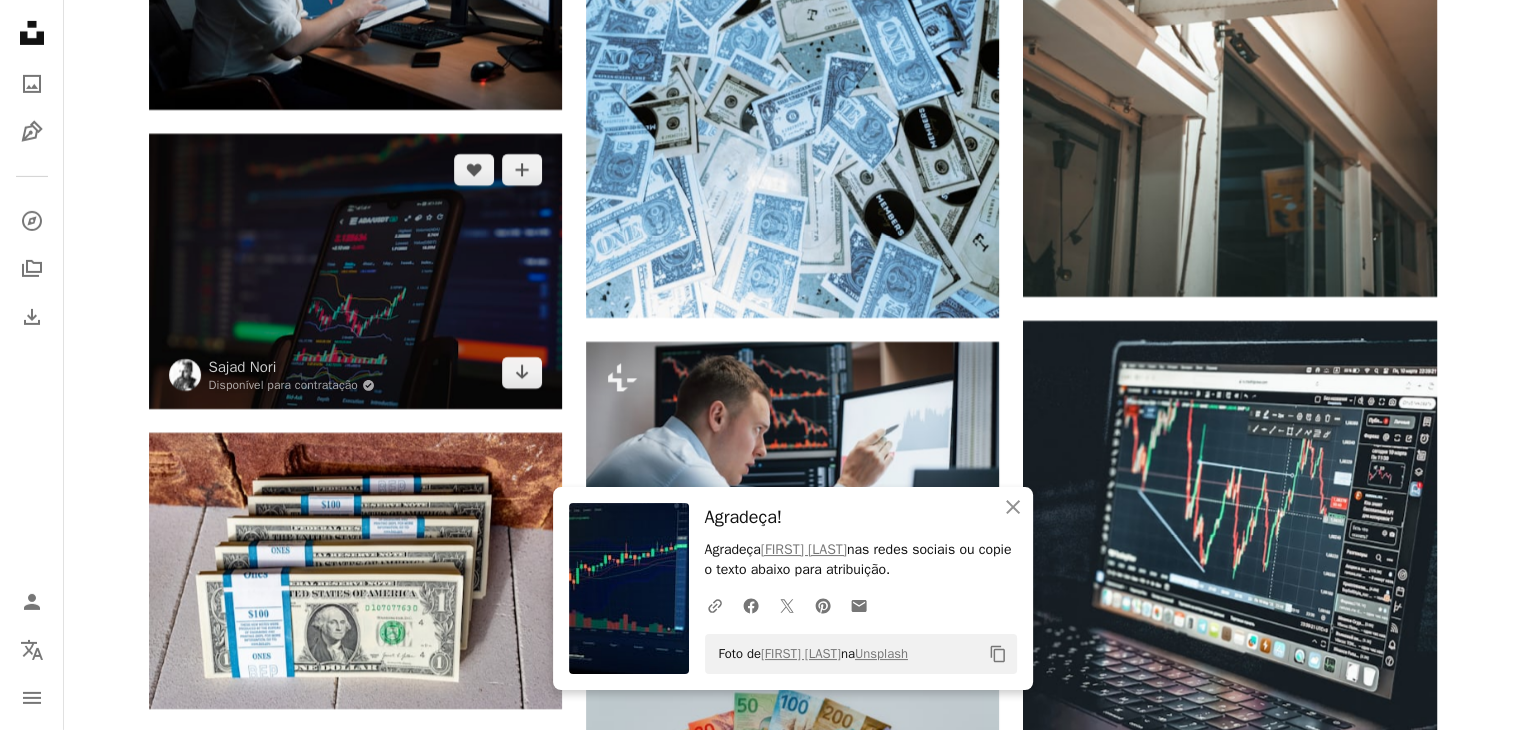 scroll, scrollTop: 14400, scrollLeft: 0, axis: vertical 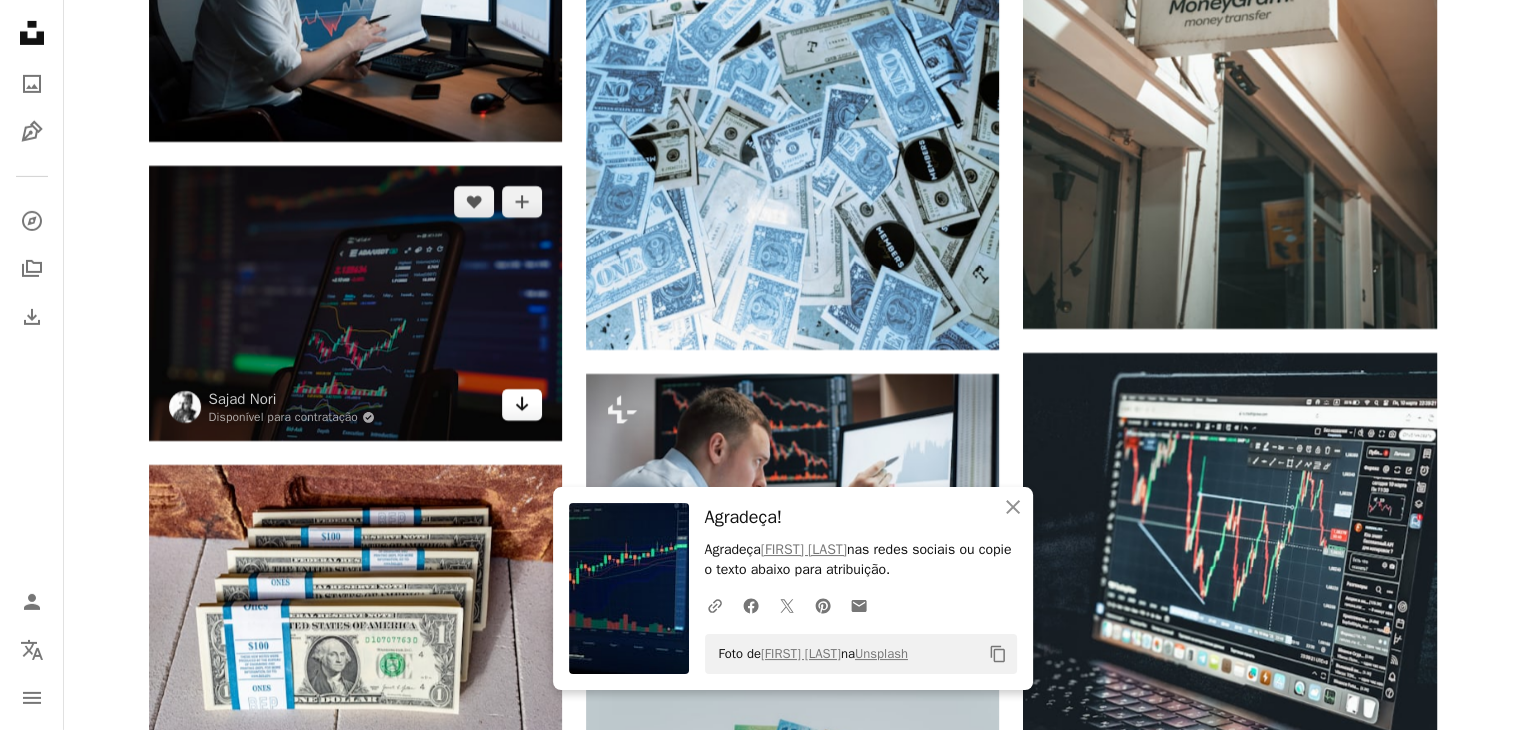 click on "Arrow pointing down" 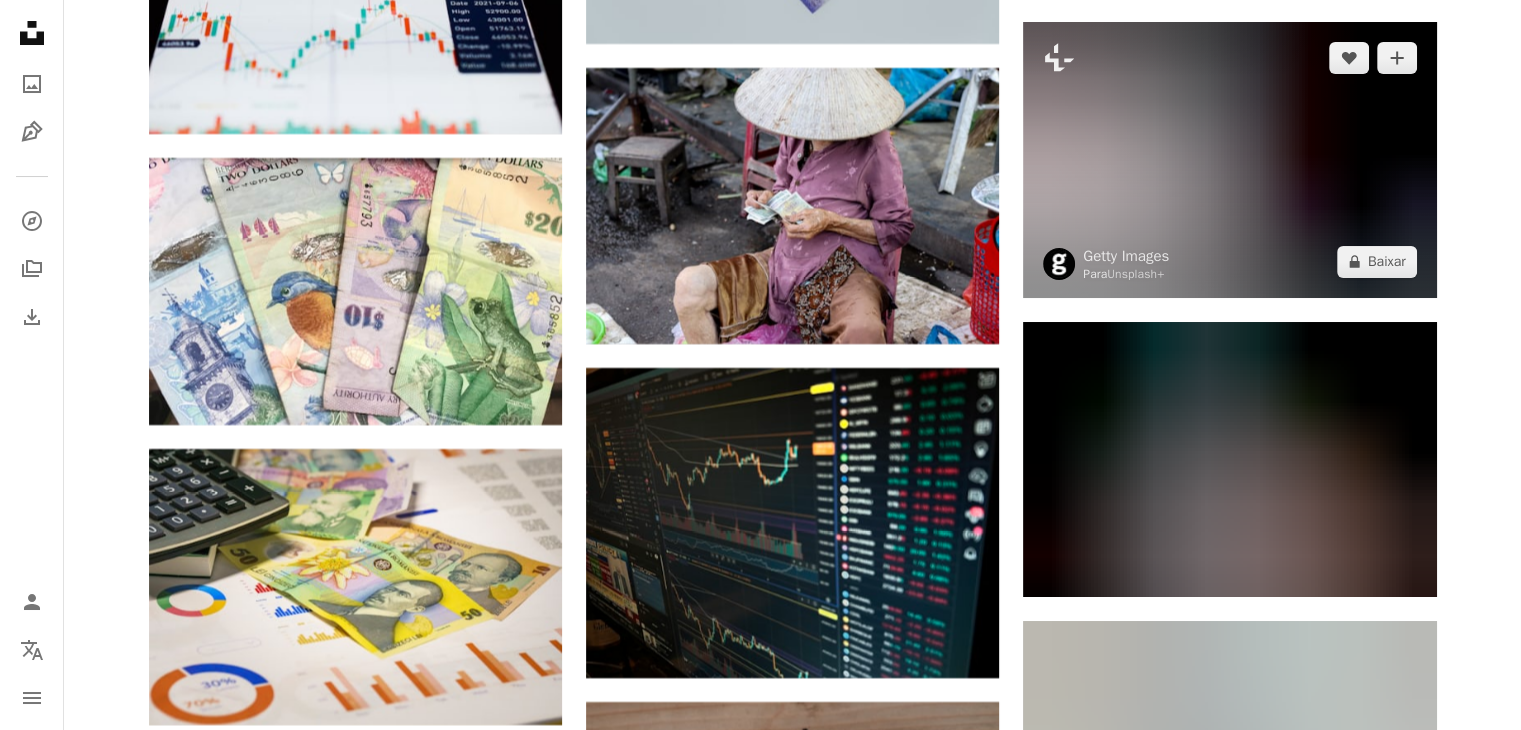 scroll, scrollTop: 15200, scrollLeft: 0, axis: vertical 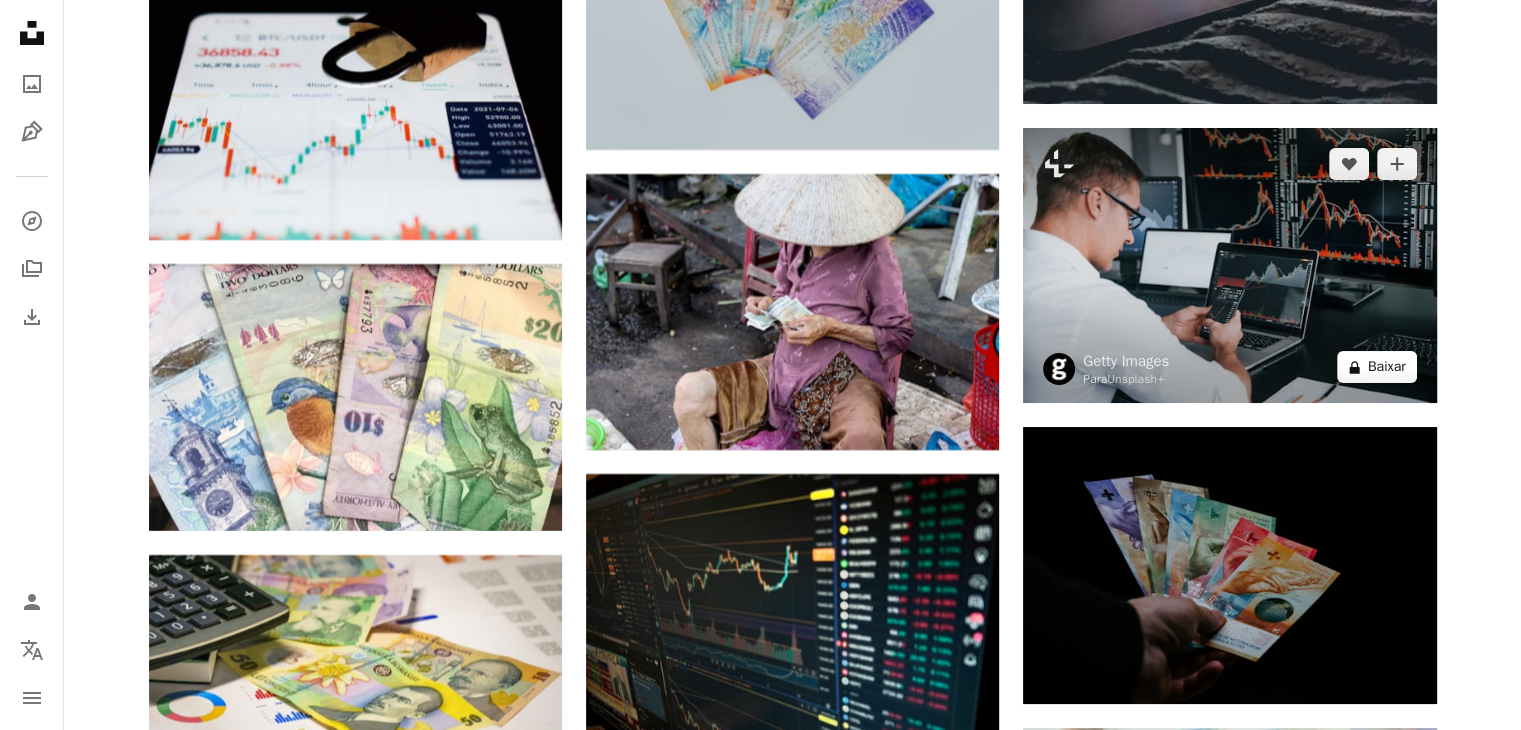 click on "A lock Baixar" at bounding box center (1377, 367) 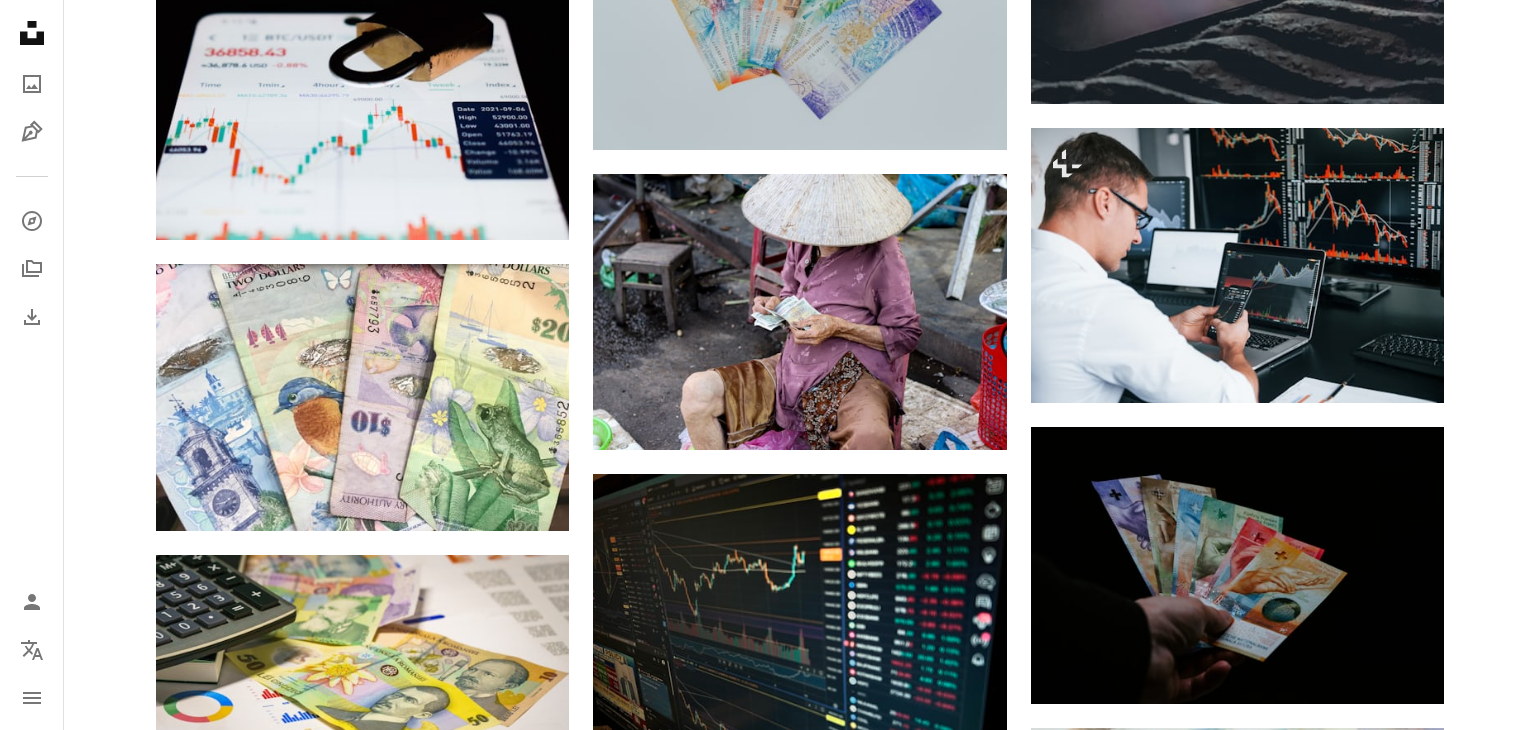 click on "An X shape" at bounding box center [20, 20] 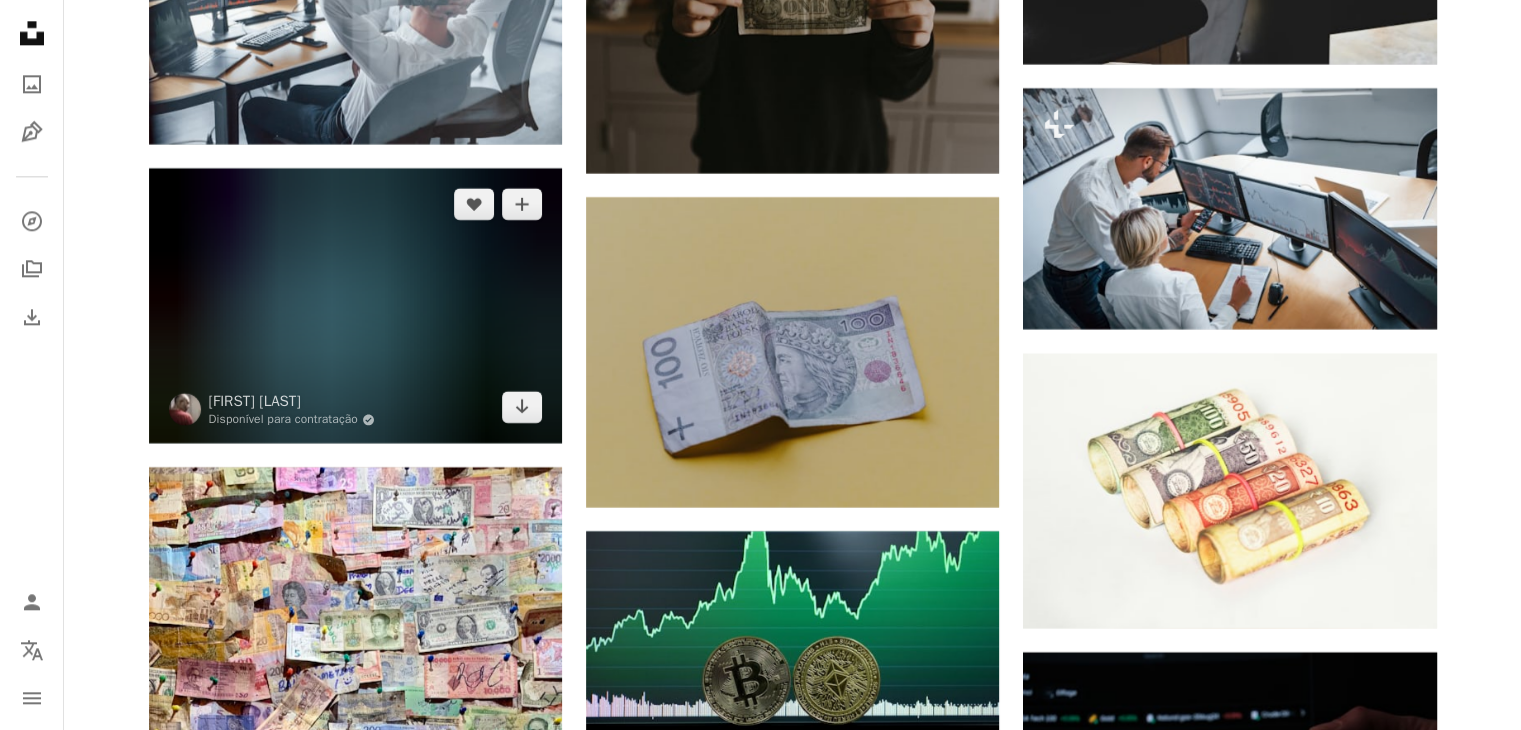 scroll, scrollTop: 17900, scrollLeft: 0, axis: vertical 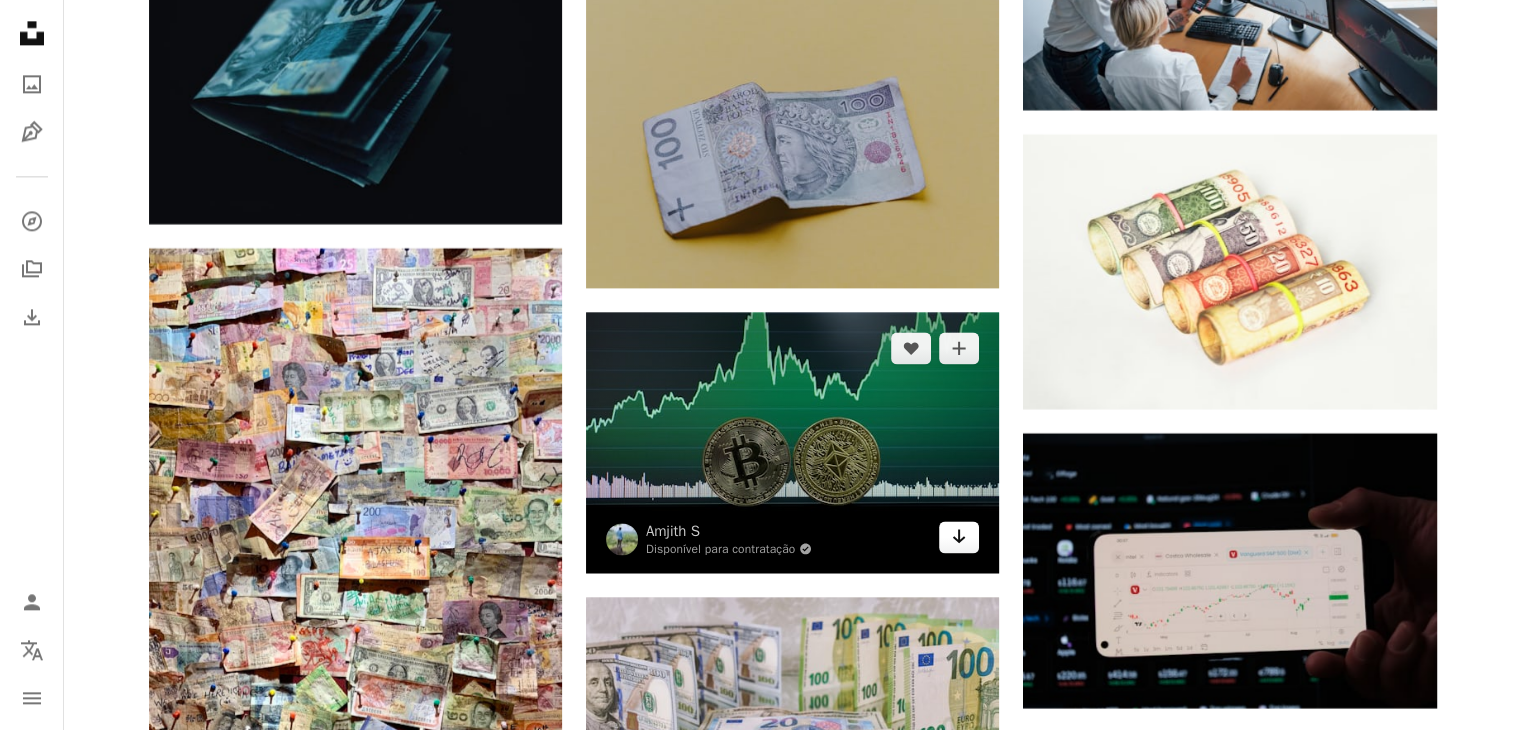 click on "Arrow pointing down" 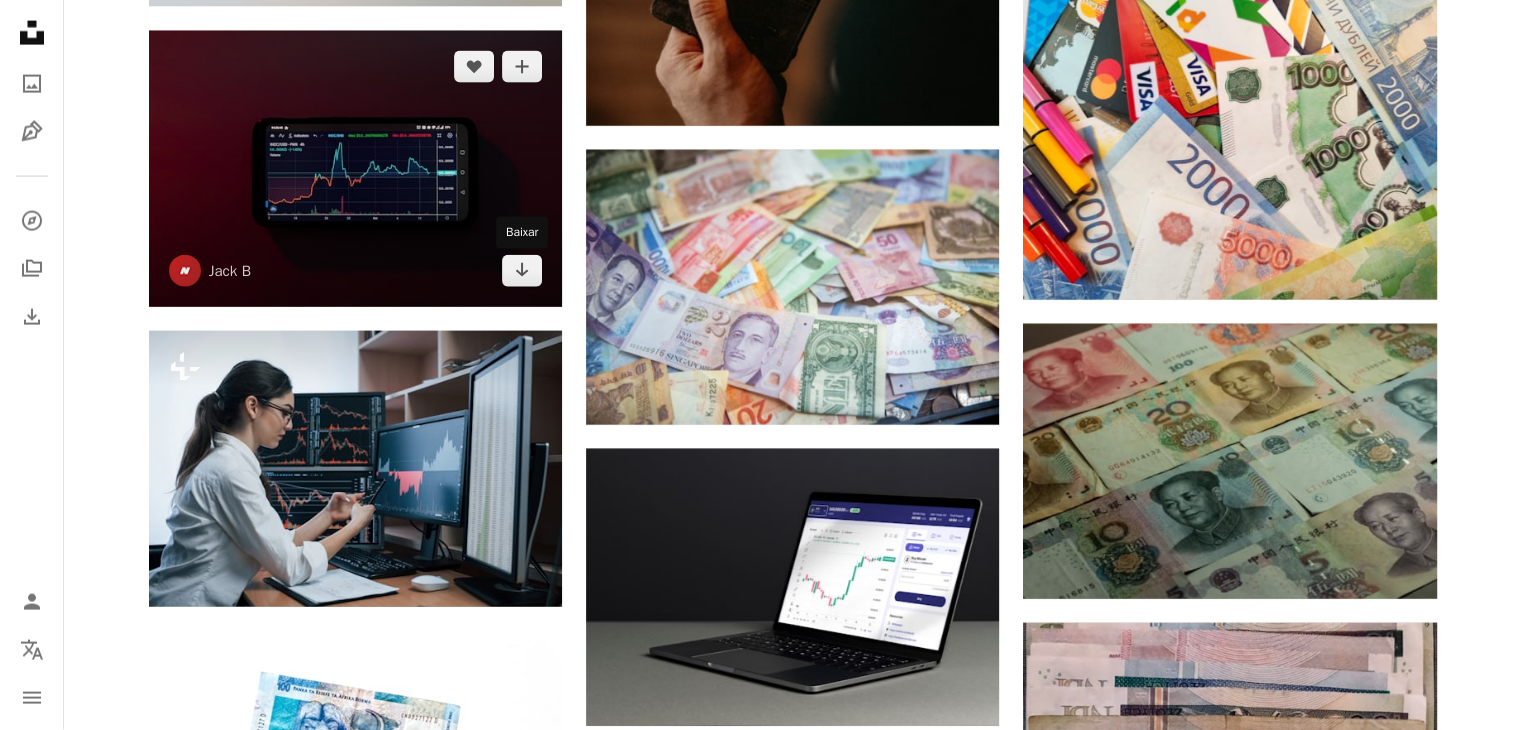 scroll, scrollTop: 19700, scrollLeft: 0, axis: vertical 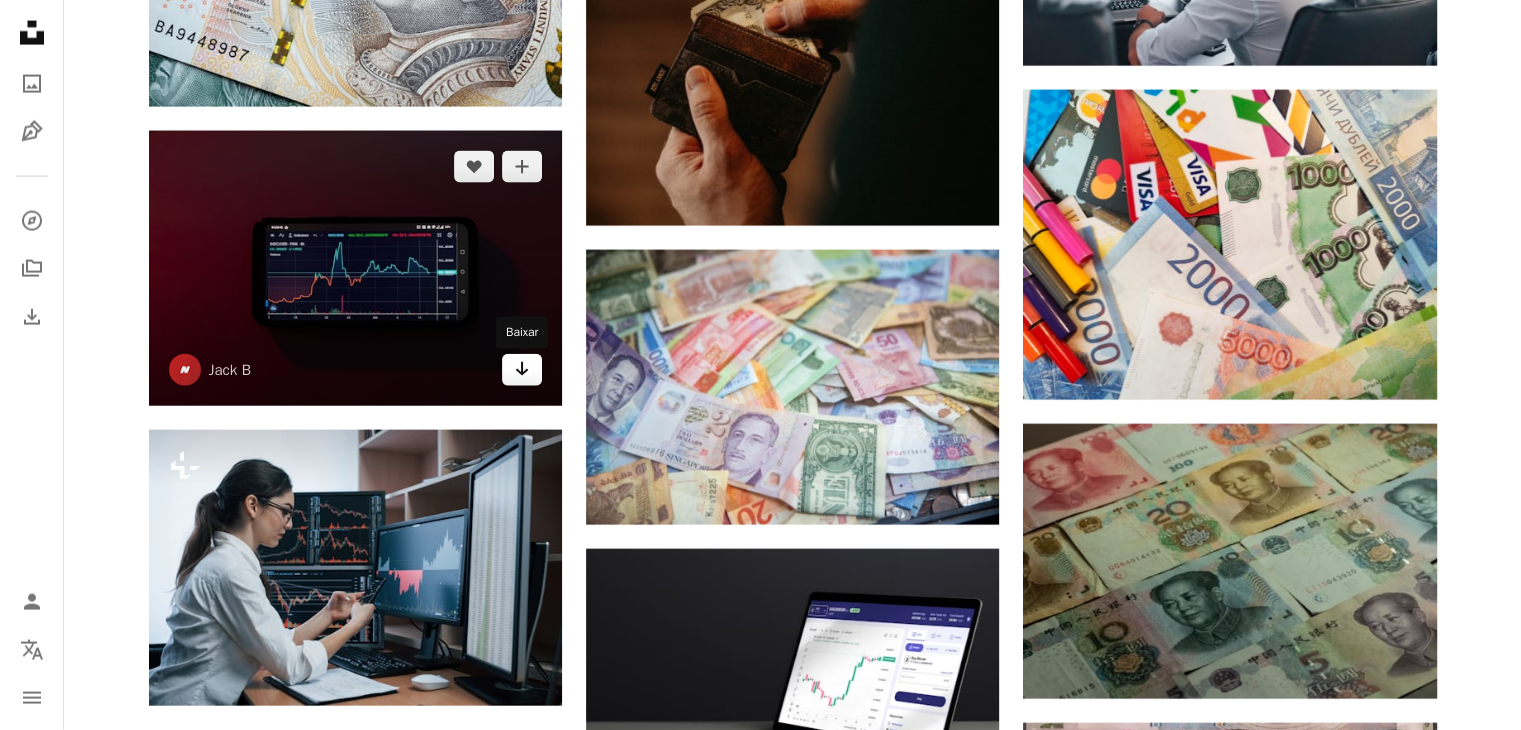 click on "Arrow pointing down" 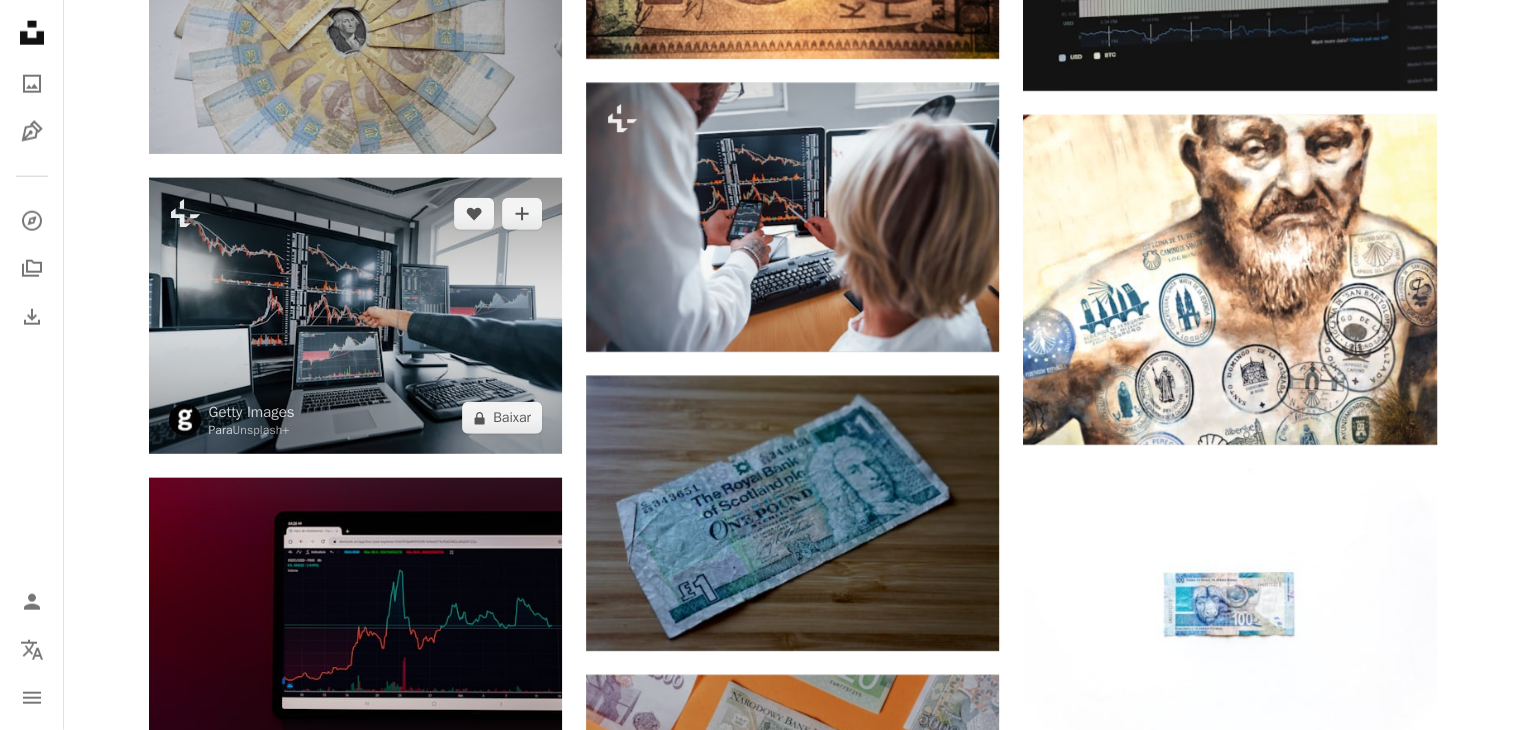 scroll, scrollTop: 4700, scrollLeft: 0, axis: vertical 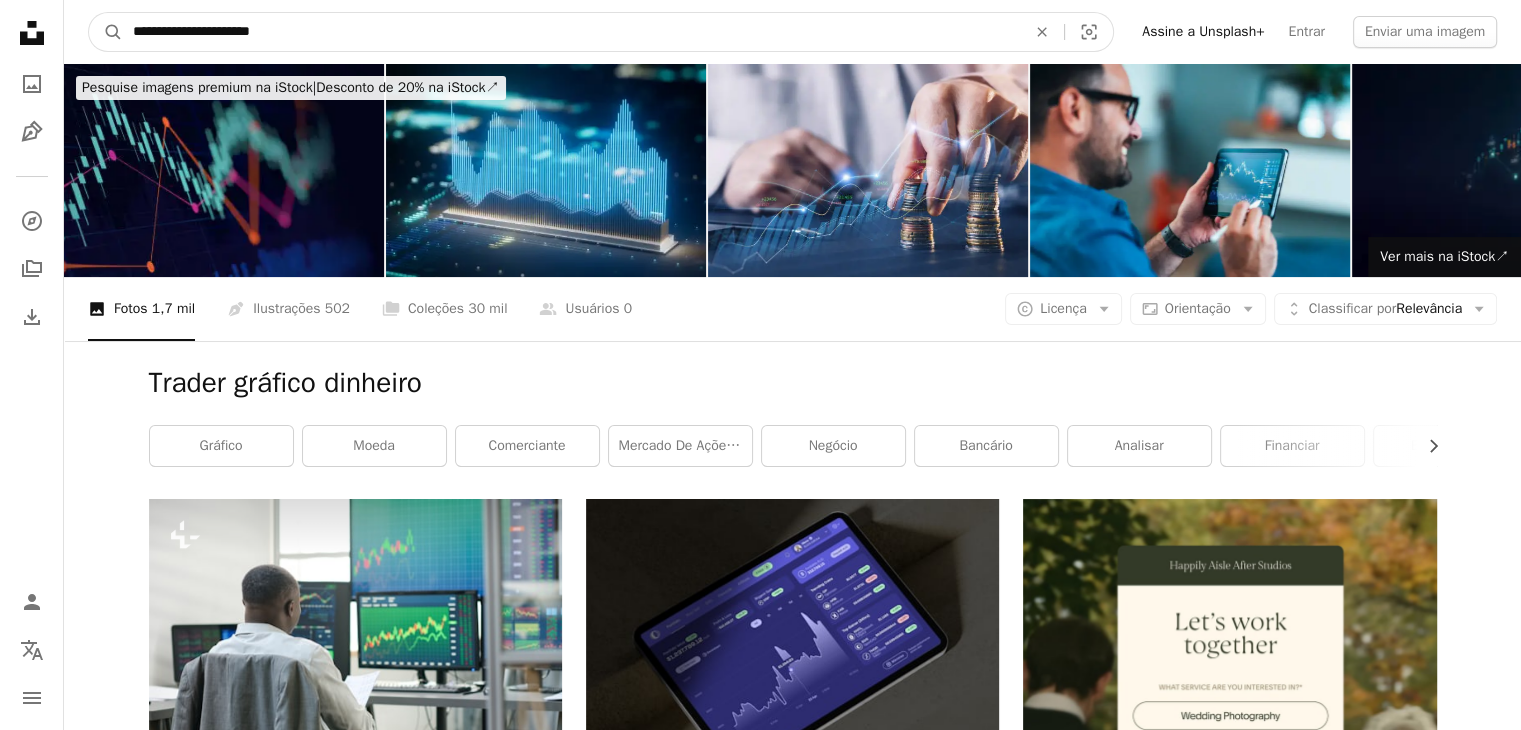 drag, startPoint x: 168, startPoint y: 28, endPoint x: 187, endPoint y: 17, distance: 21.954498 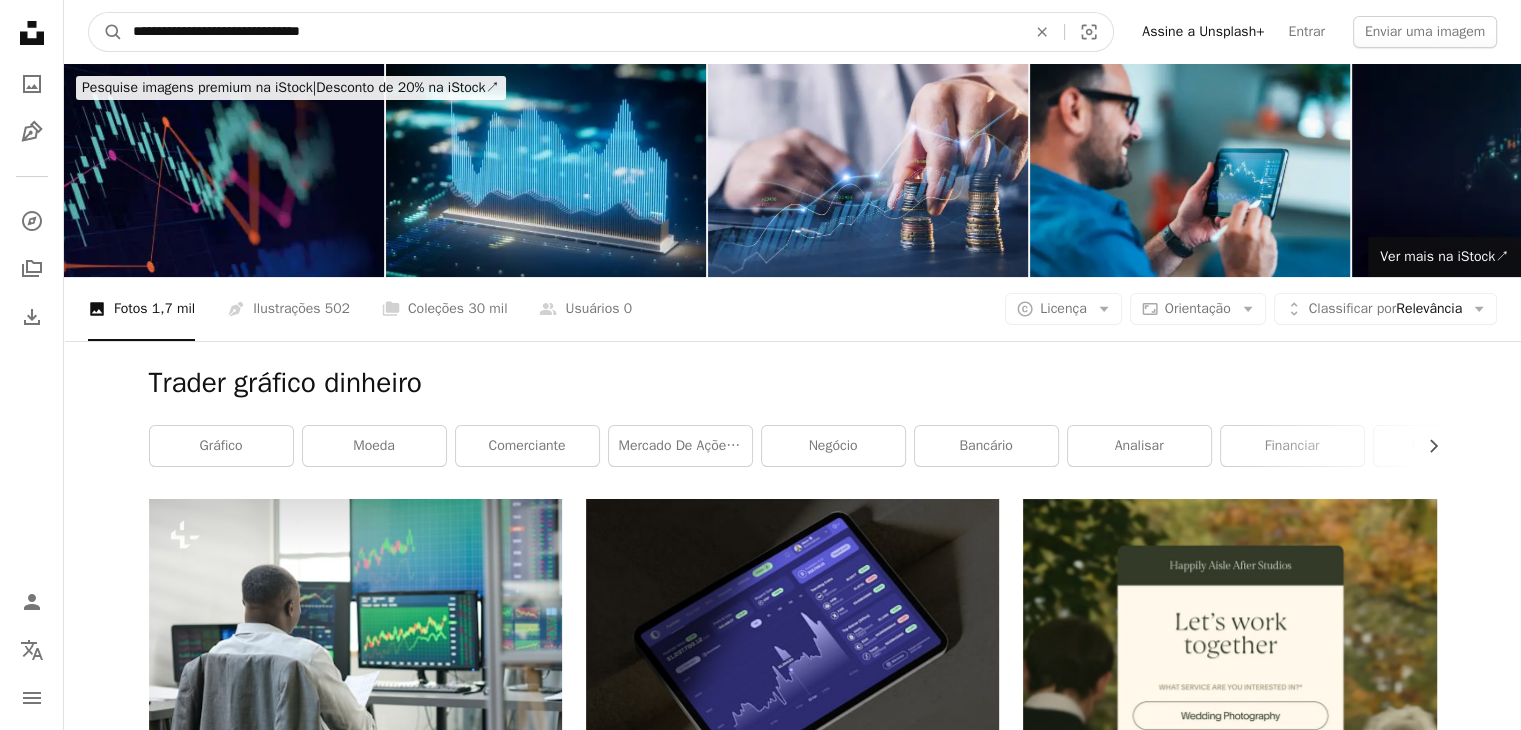 type on "**********" 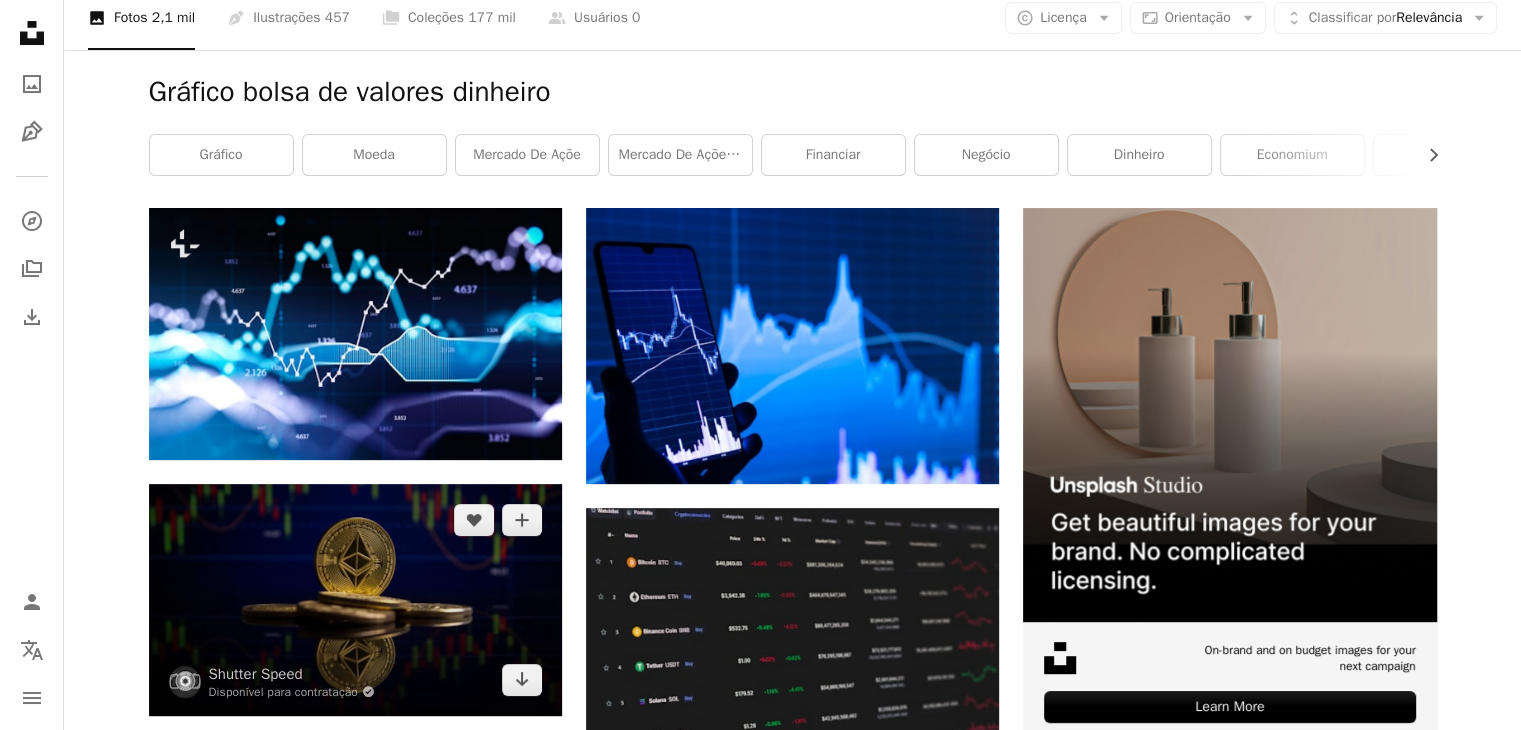 scroll, scrollTop: 500, scrollLeft: 0, axis: vertical 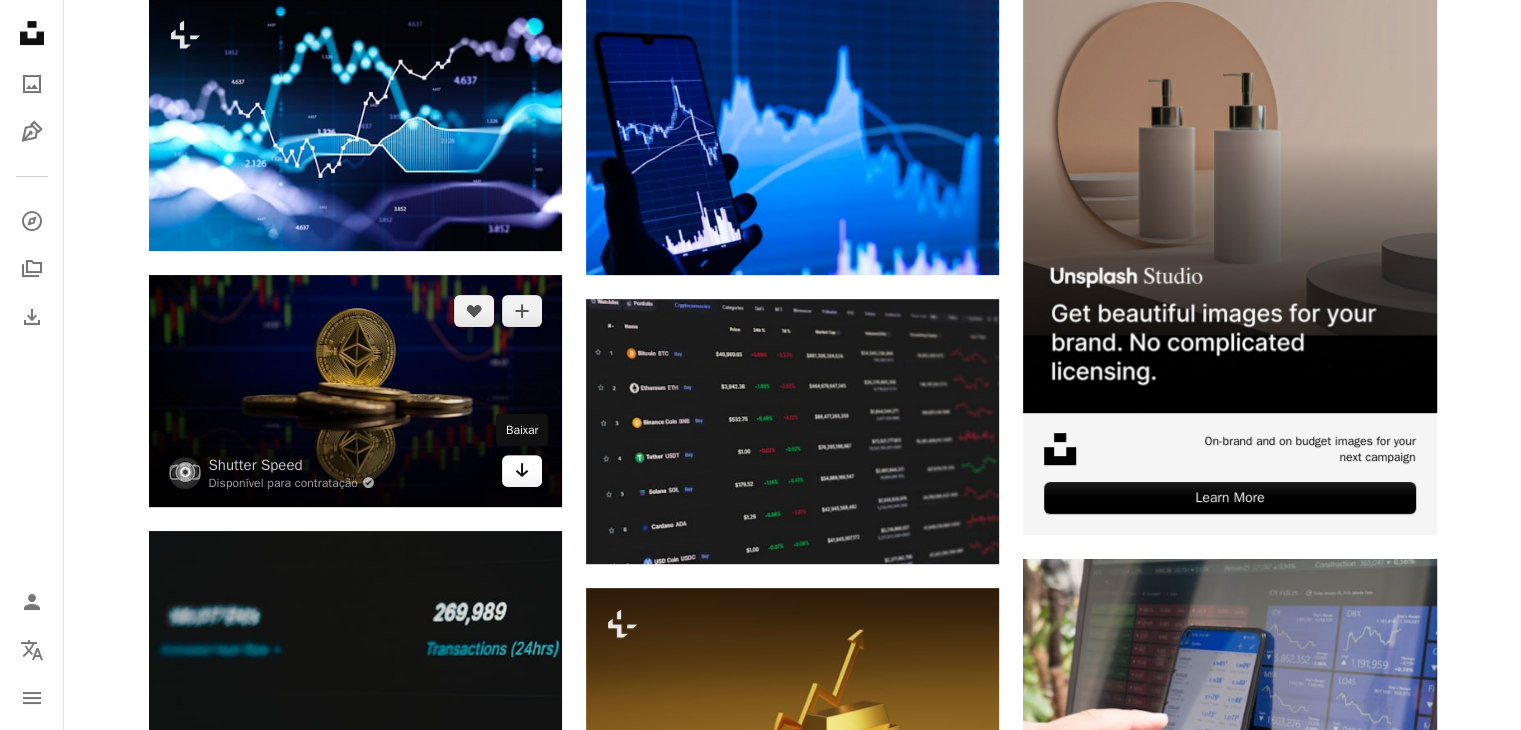 click on "Arrow pointing down" 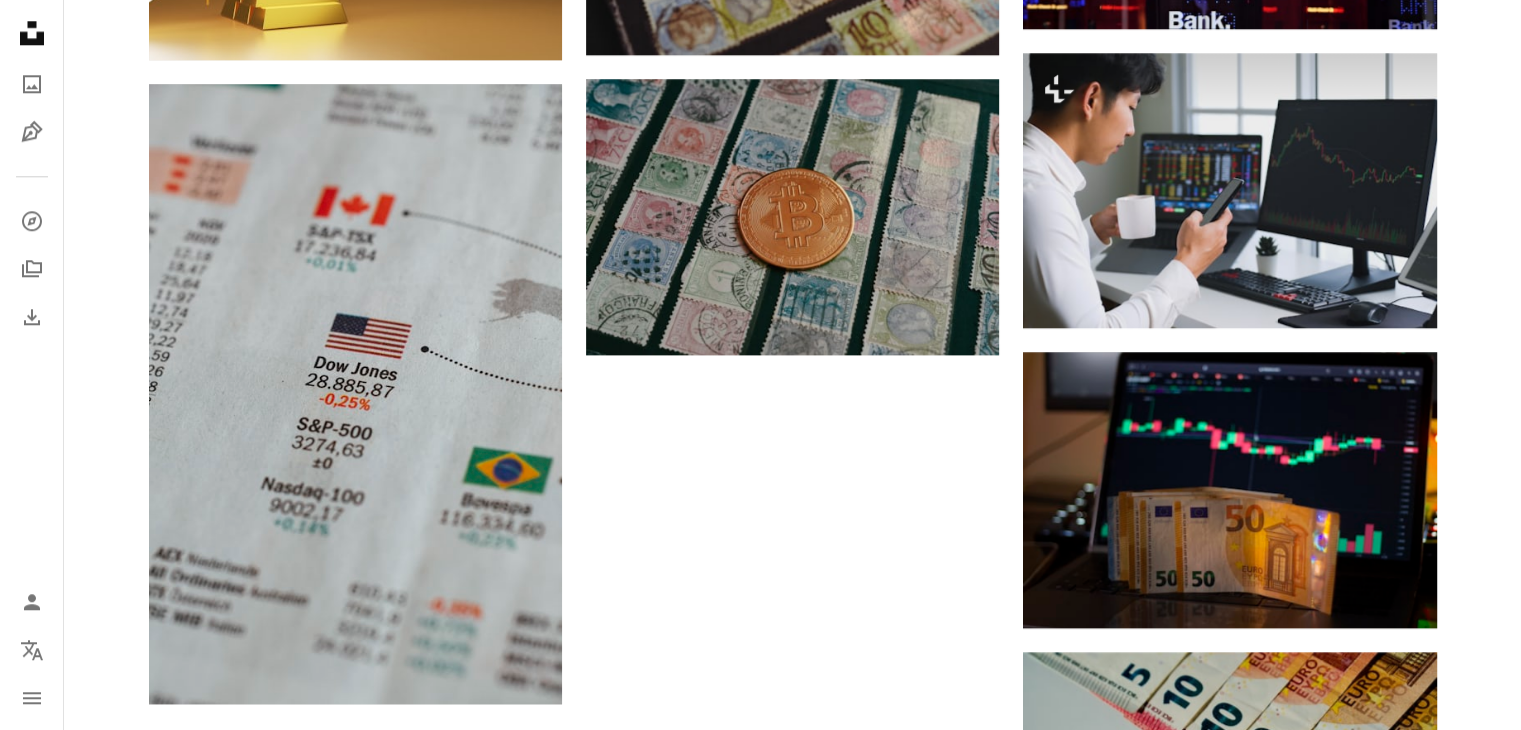 scroll, scrollTop: 2200, scrollLeft: 0, axis: vertical 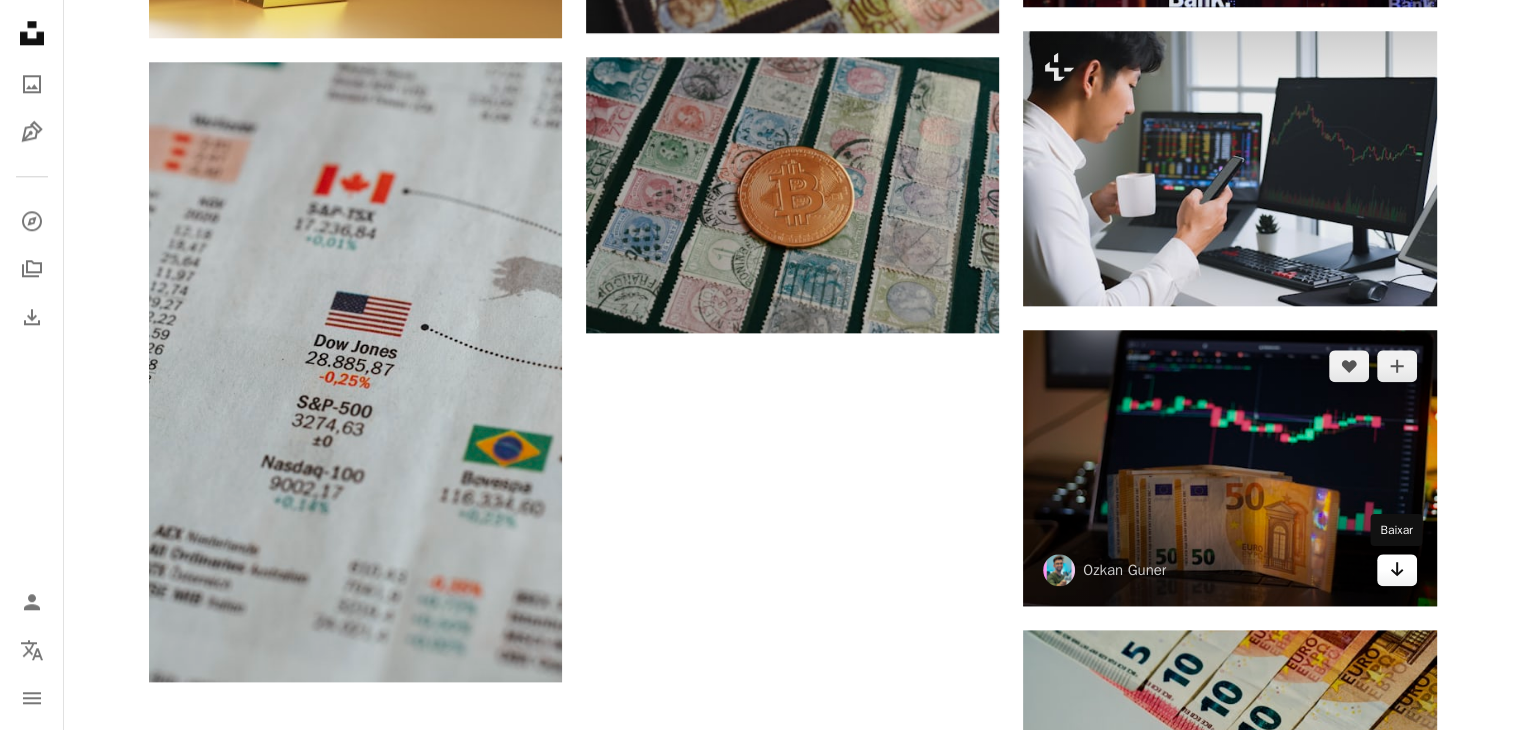 click on "Arrow pointing down" at bounding box center [1397, 570] 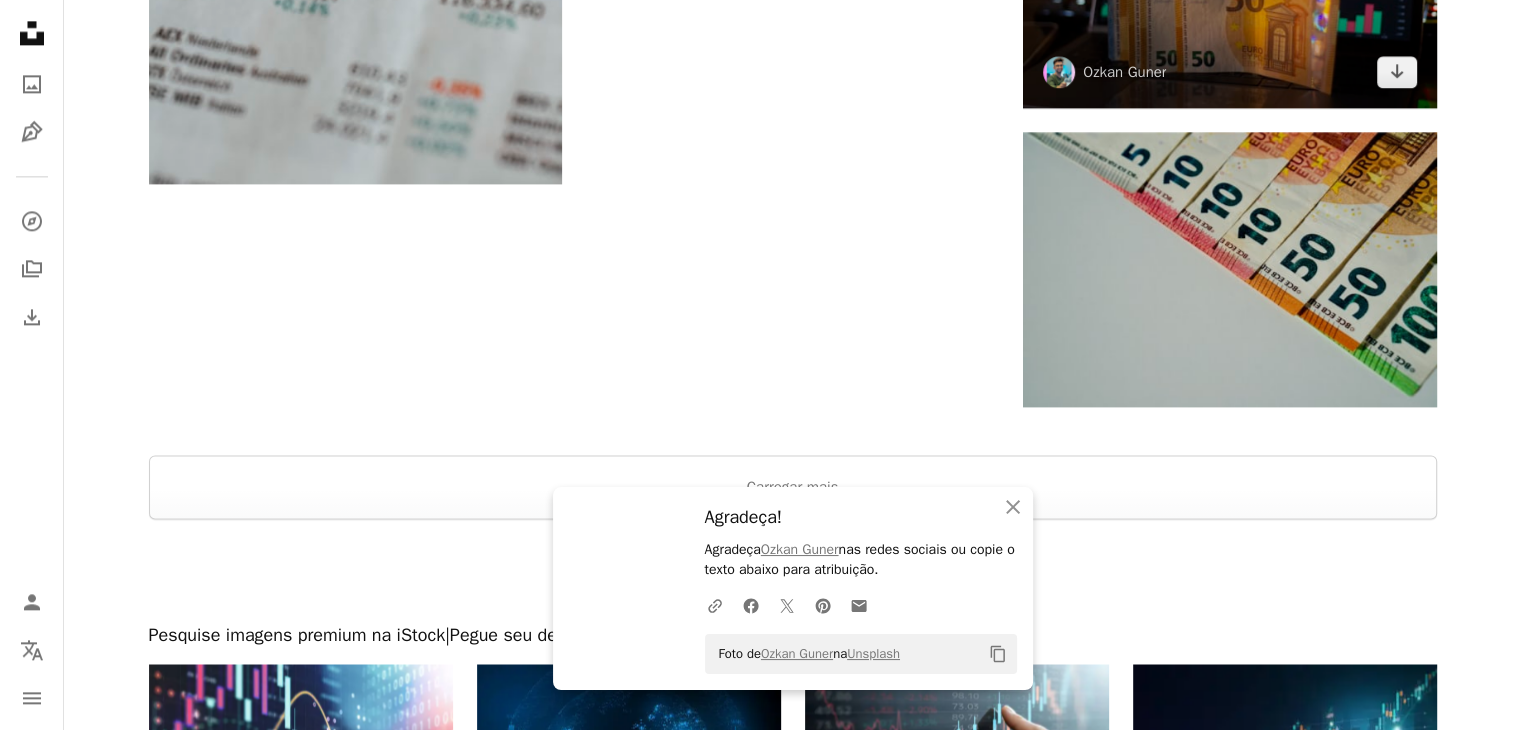 scroll, scrollTop: 2700, scrollLeft: 0, axis: vertical 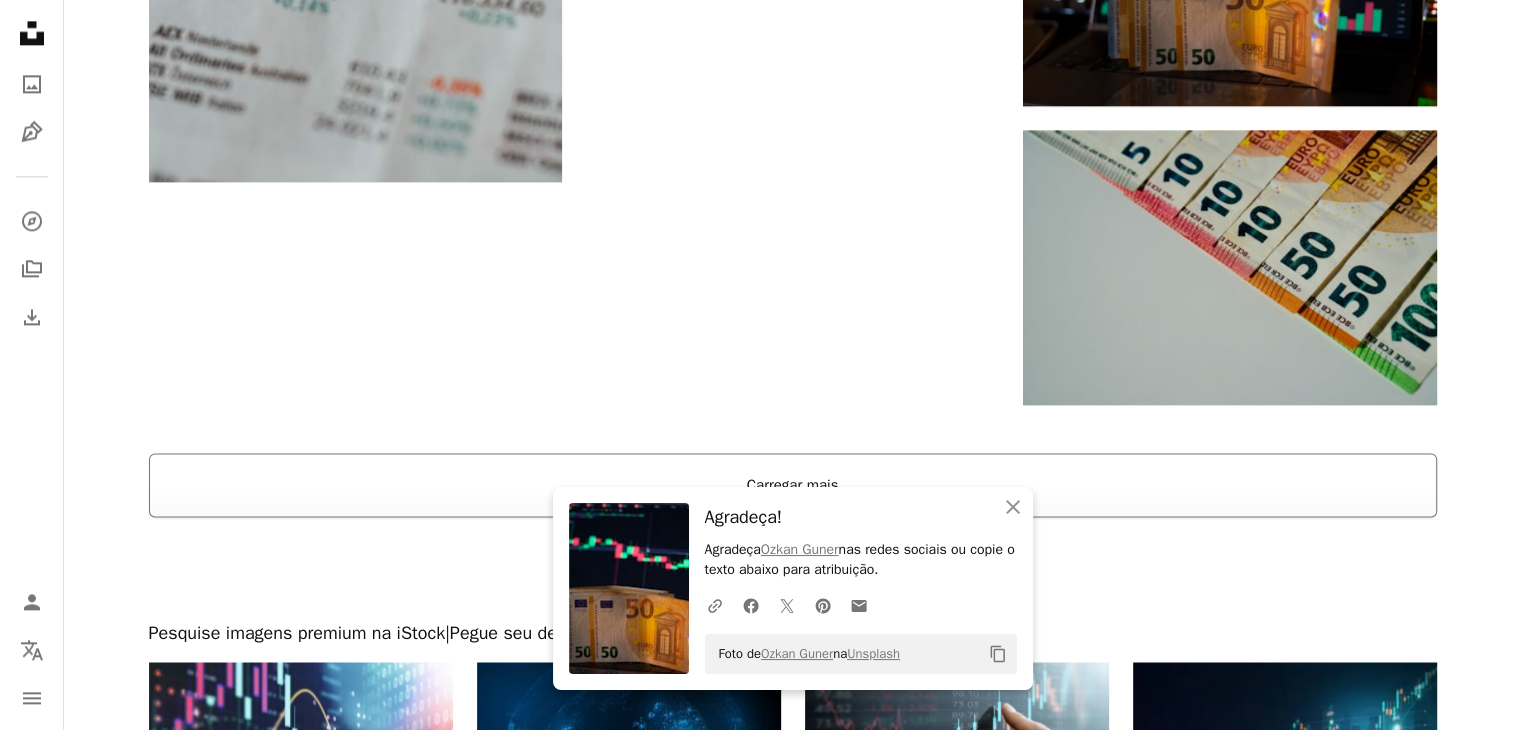 click on "Carregar mais" at bounding box center (793, 485) 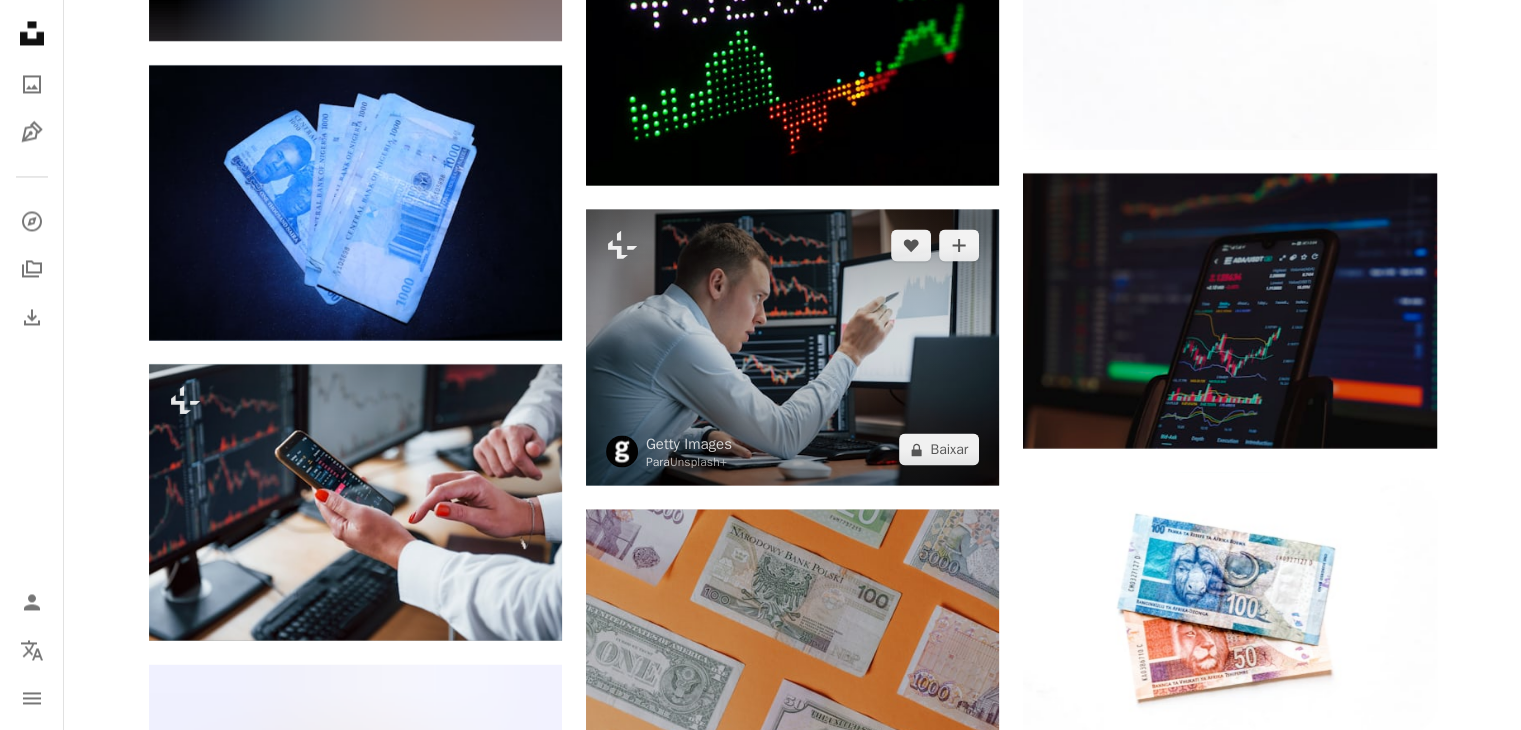 scroll, scrollTop: 18700, scrollLeft: 0, axis: vertical 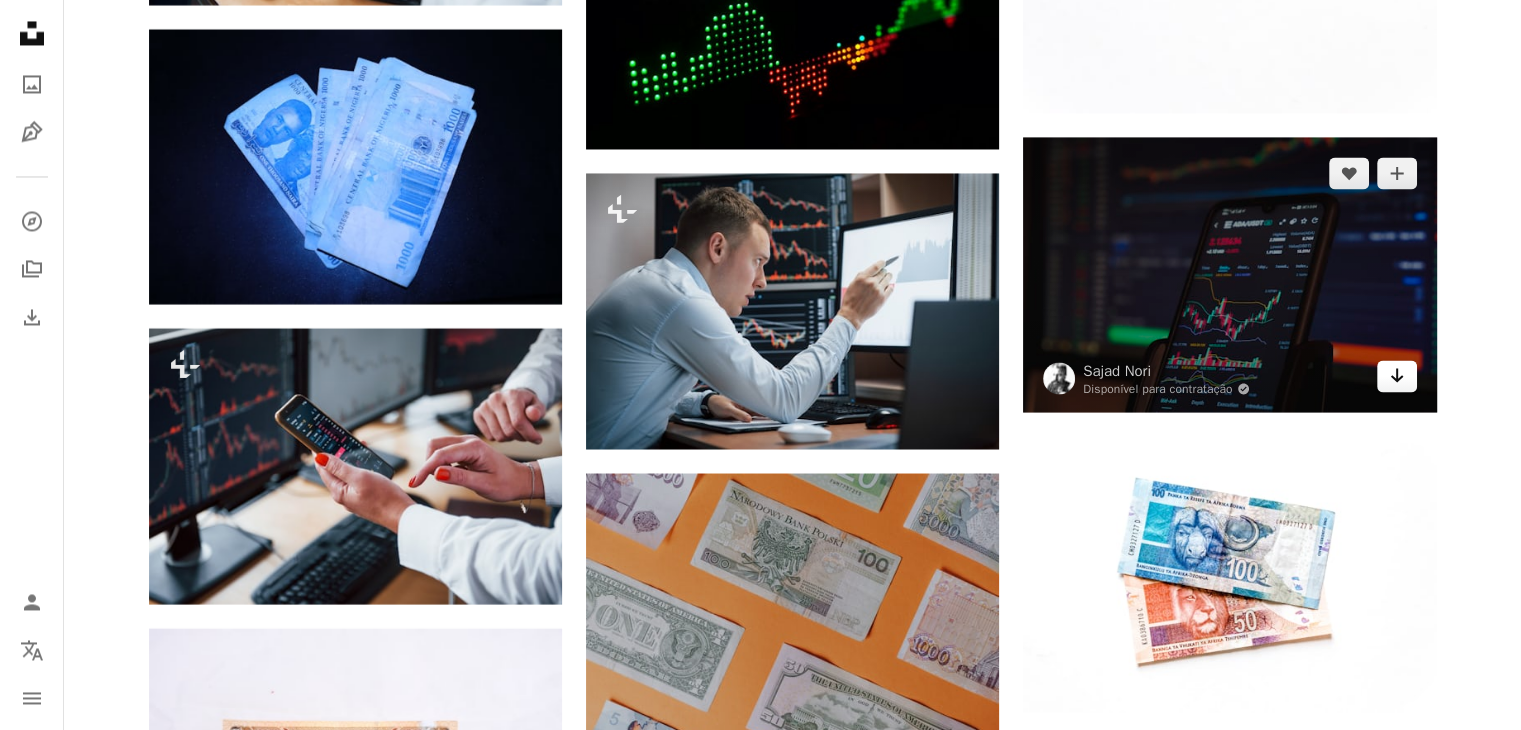click on "Arrow pointing down" 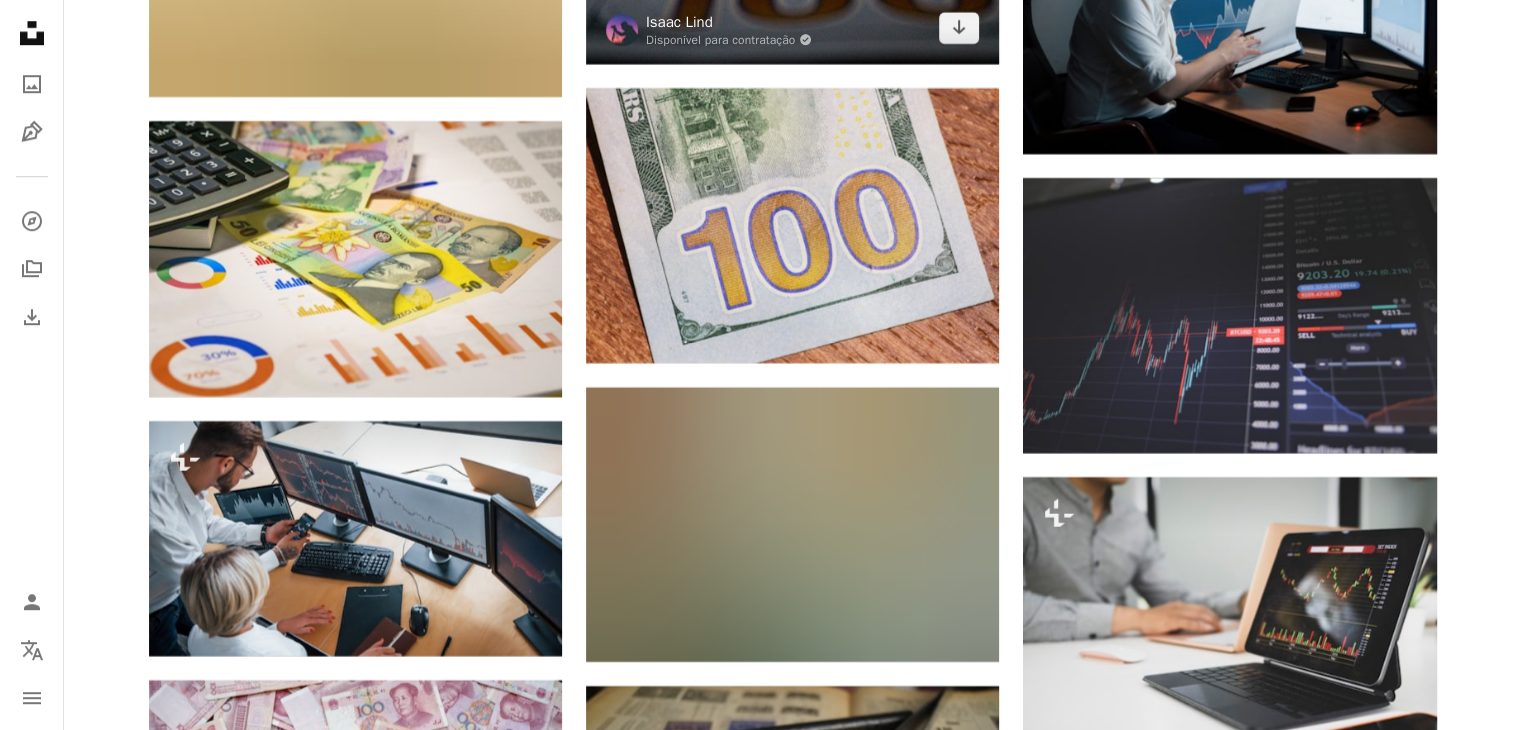 scroll, scrollTop: 24500, scrollLeft: 0, axis: vertical 